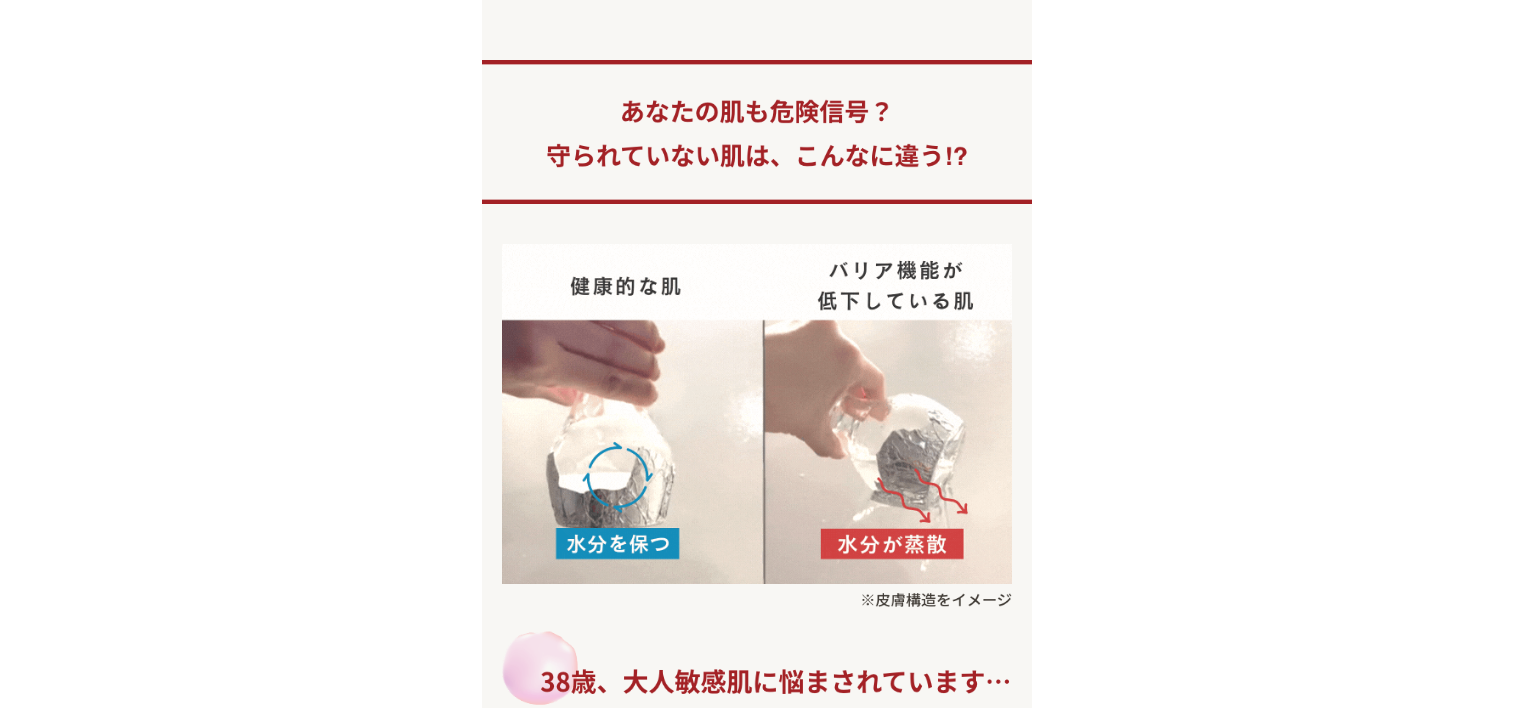 scroll, scrollTop: 1500, scrollLeft: 0, axis: vertical 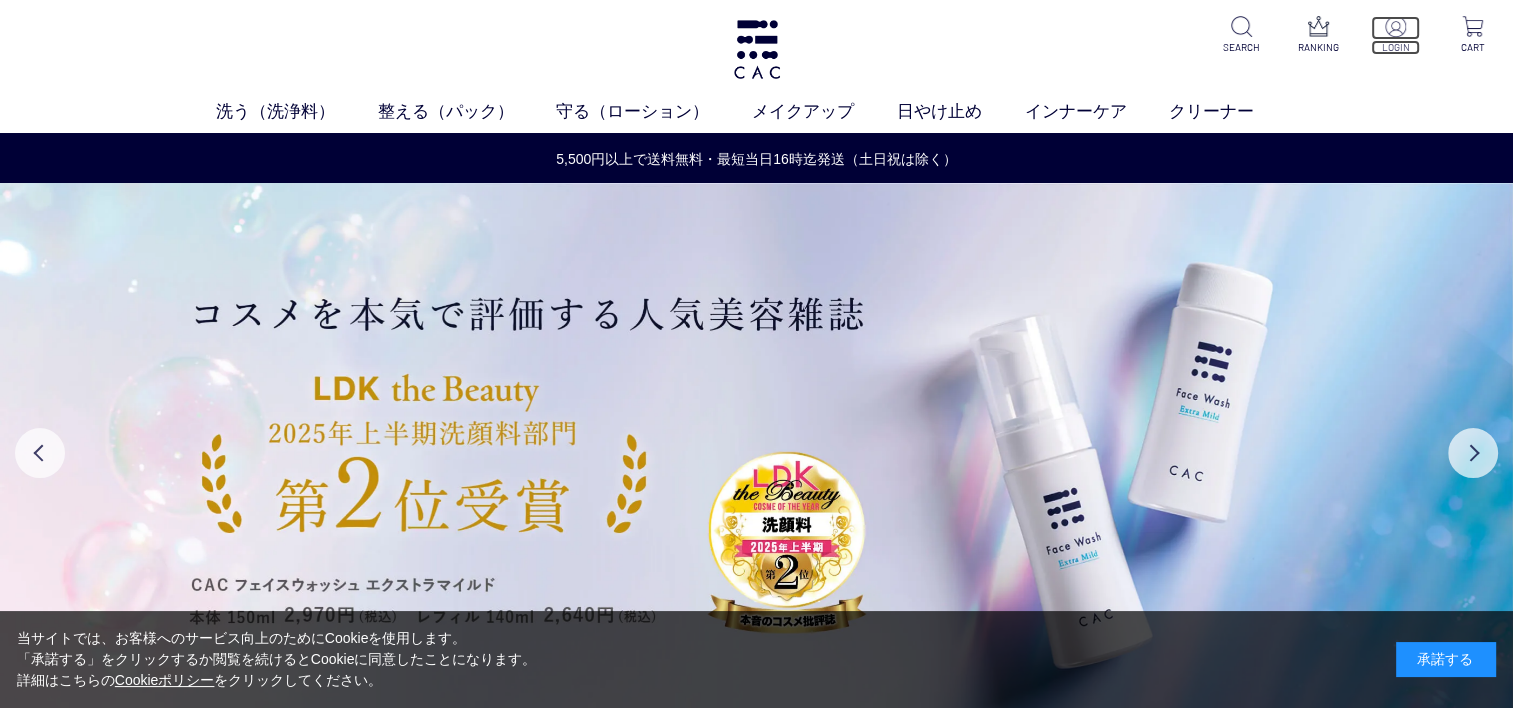 click at bounding box center (1395, 26) 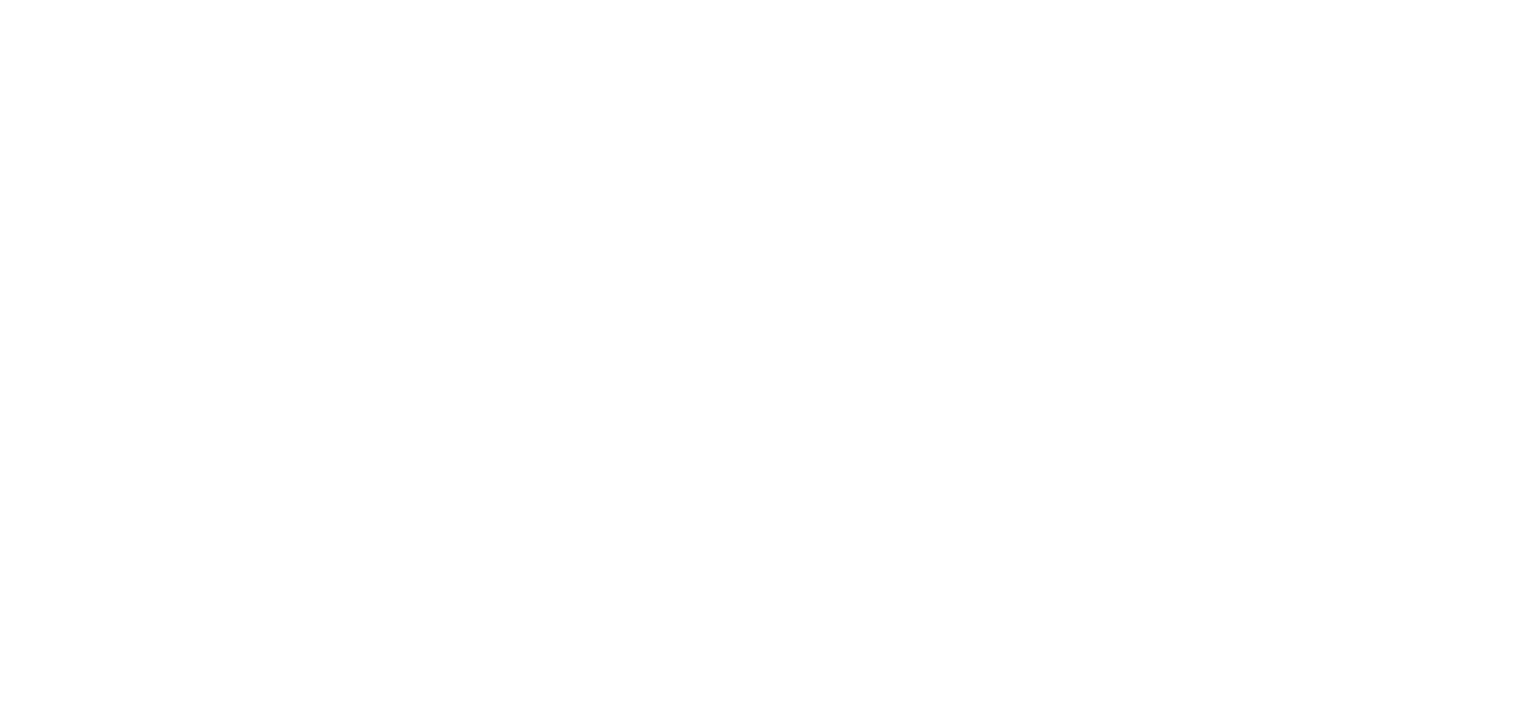 scroll, scrollTop: 0, scrollLeft: 0, axis: both 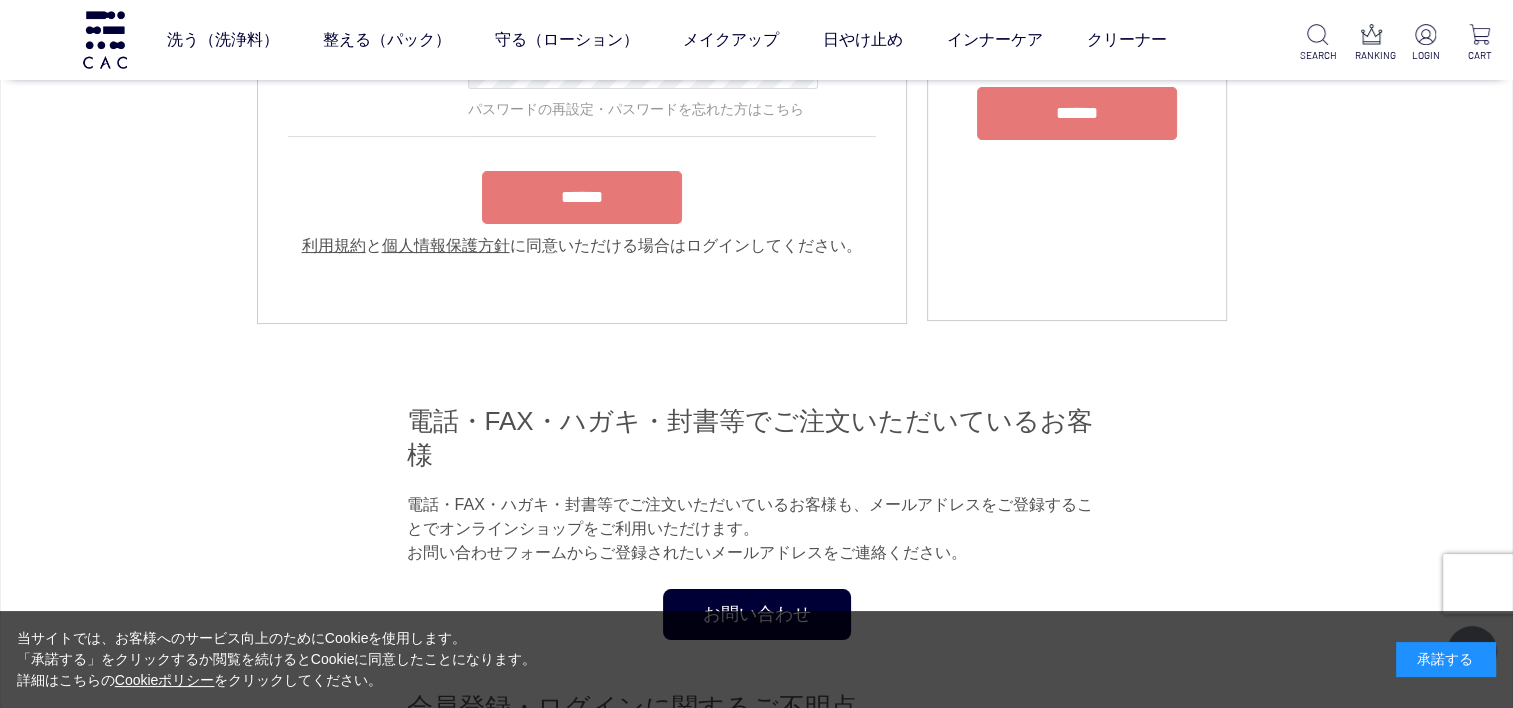 type on "**********" 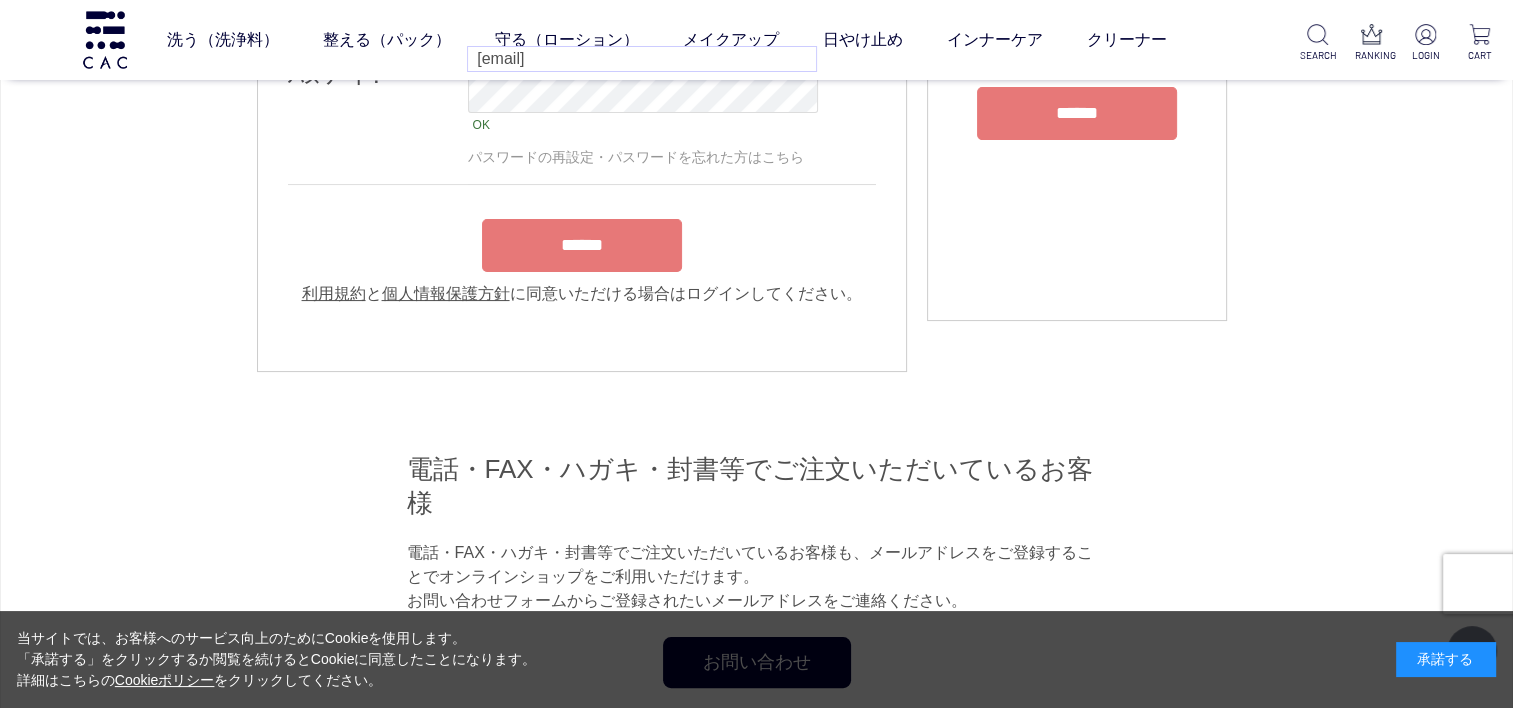 scroll, scrollTop: 264, scrollLeft: 0, axis: vertical 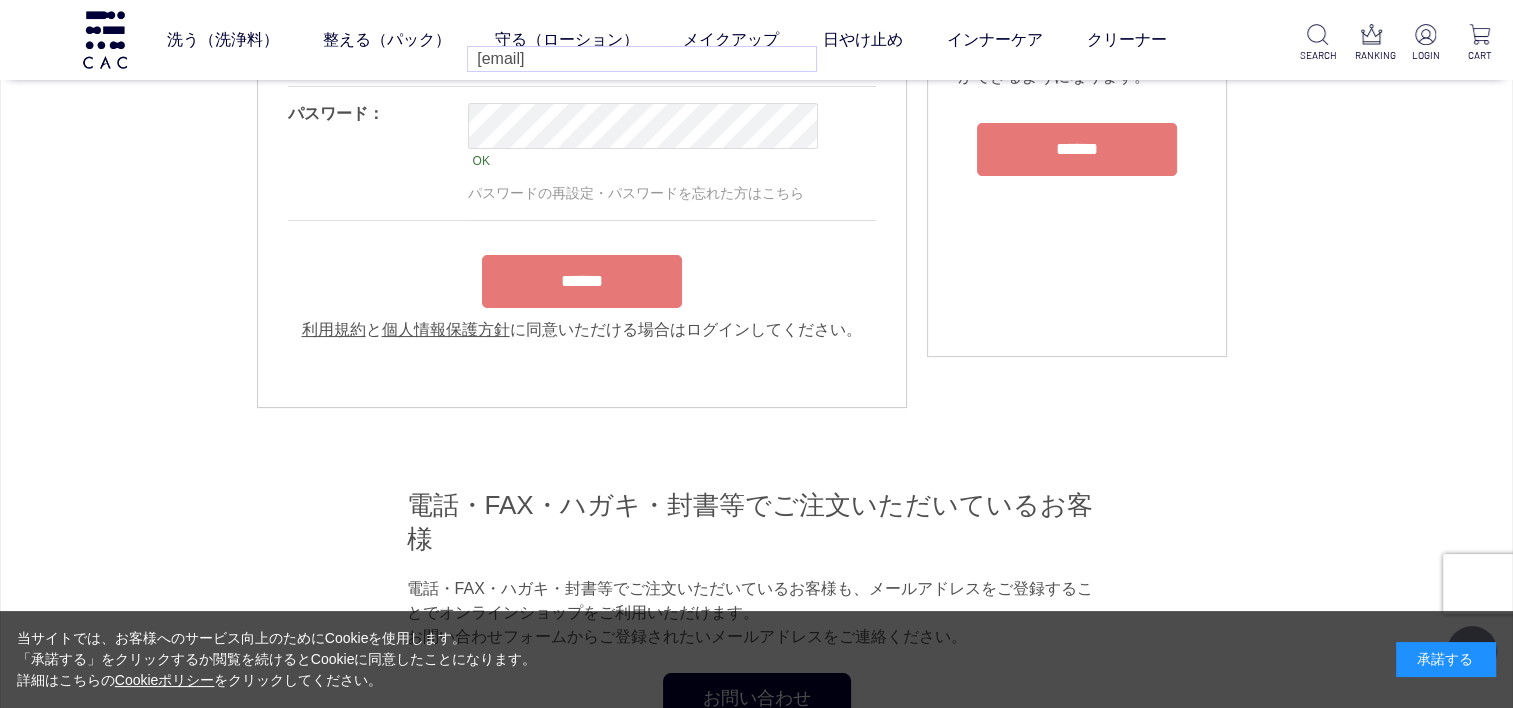 click on "**********" at bounding box center [582, 163] 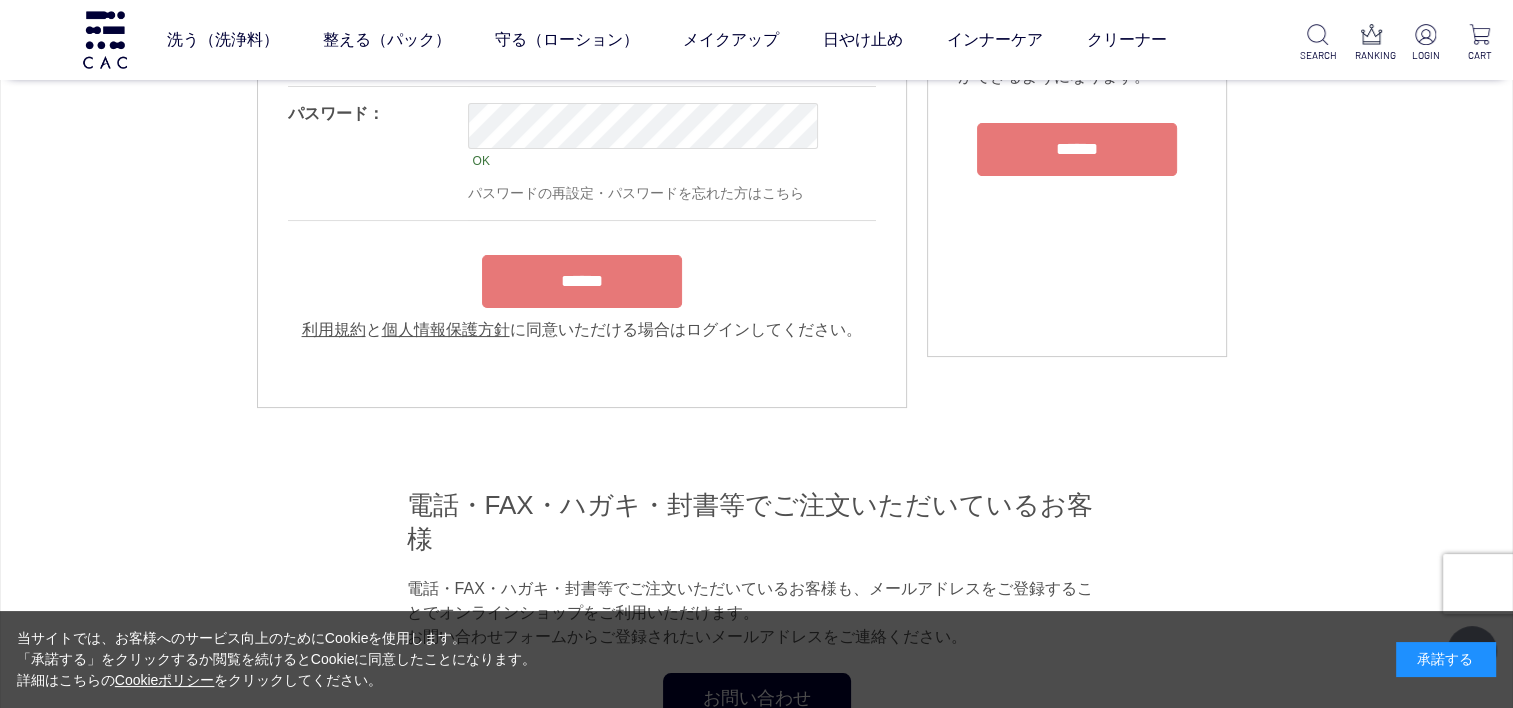 click on "******" at bounding box center (582, 281) 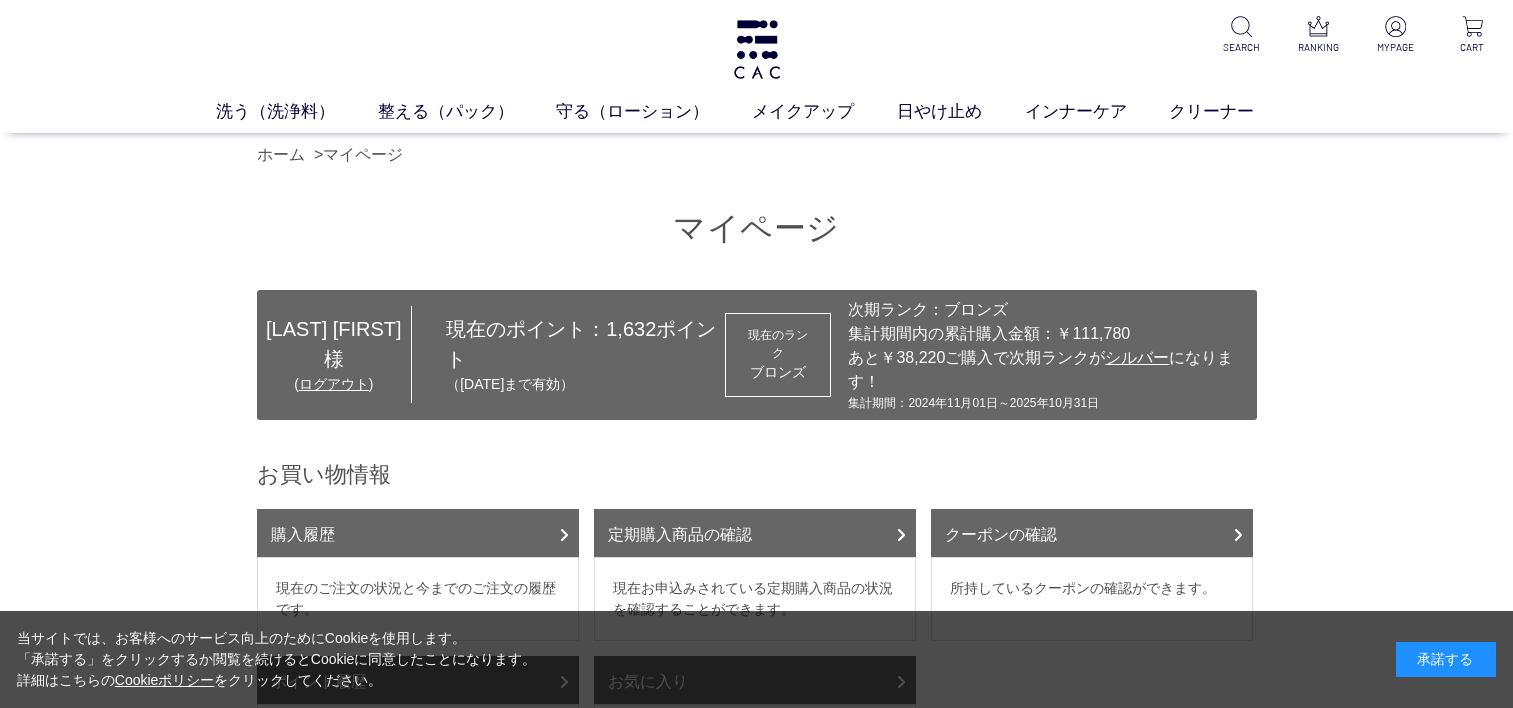 scroll, scrollTop: 0, scrollLeft: 0, axis: both 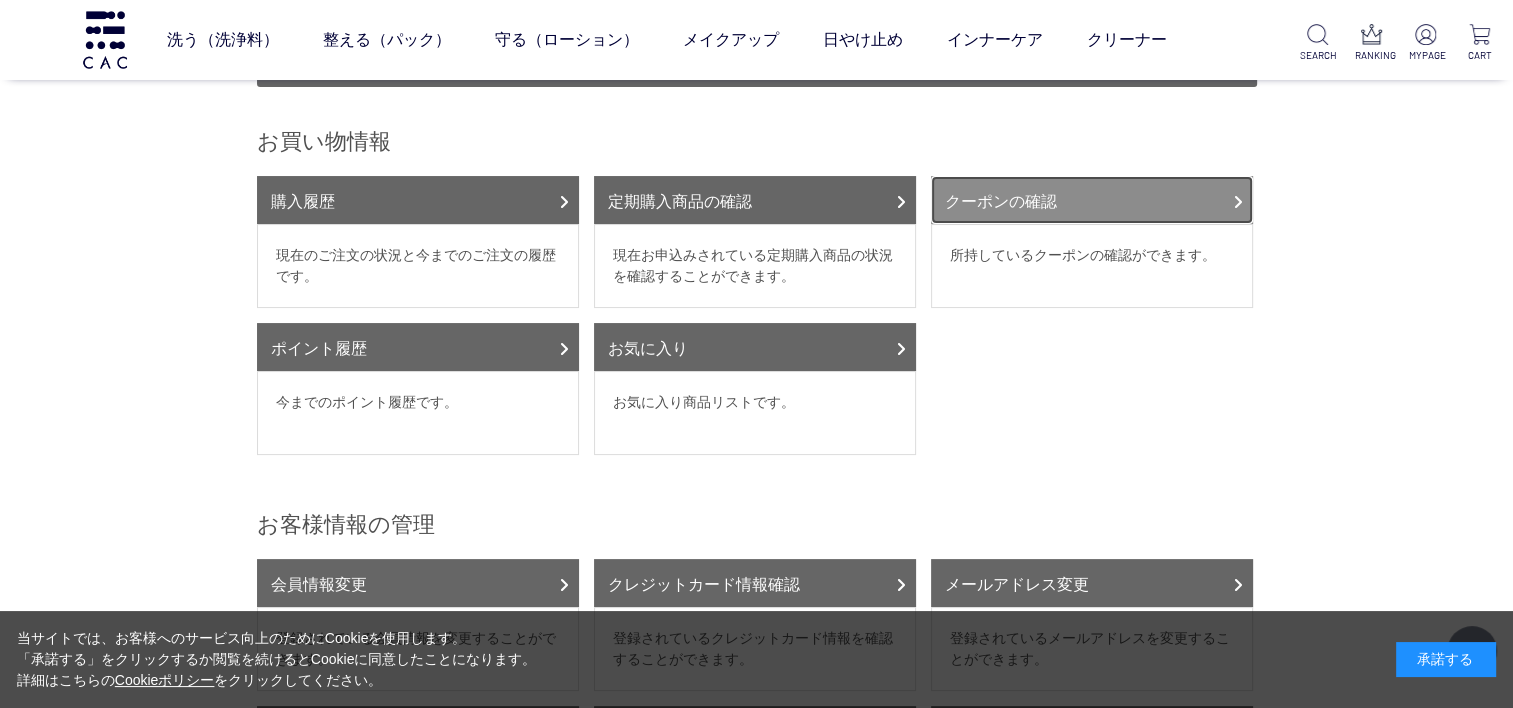 click on "クーポンの確認" at bounding box center (1092, 200) 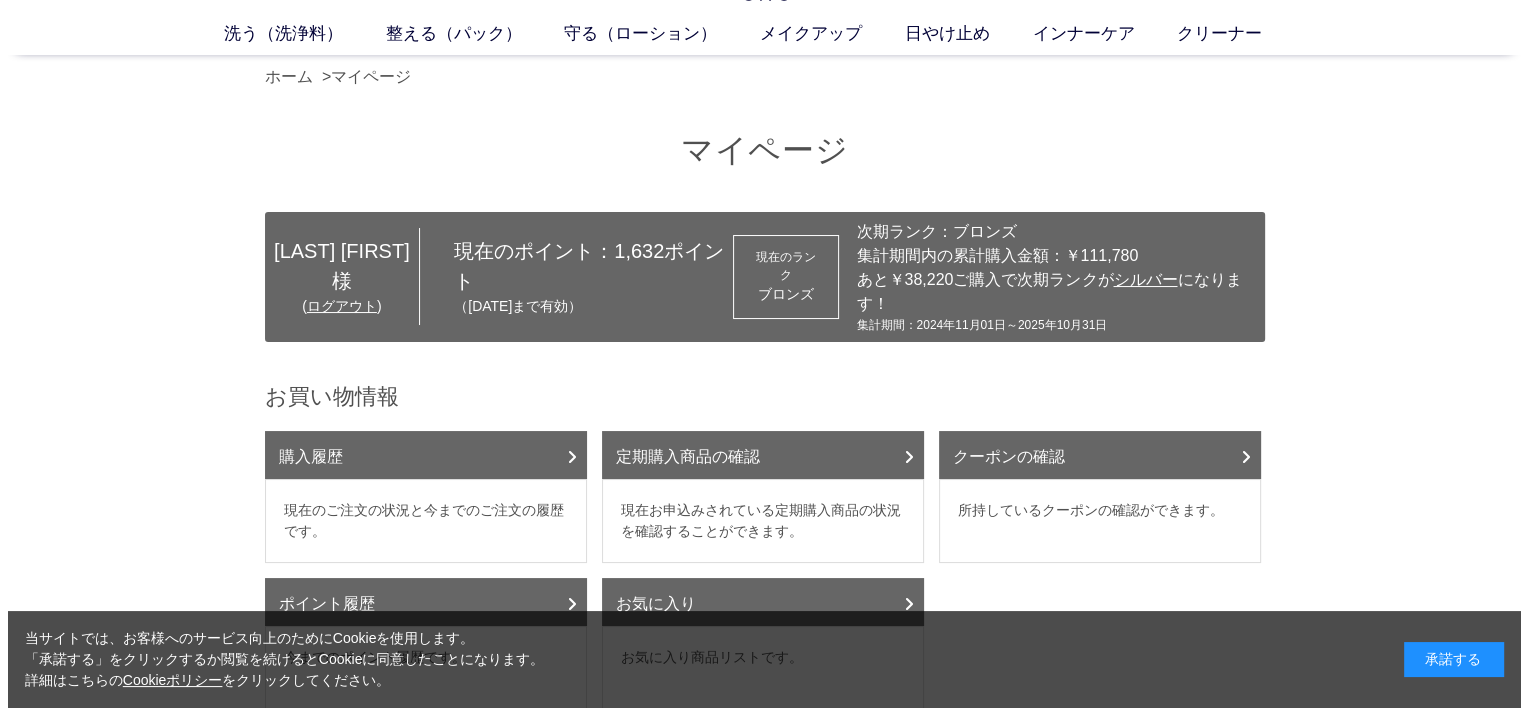 scroll, scrollTop: 0, scrollLeft: 0, axis: both 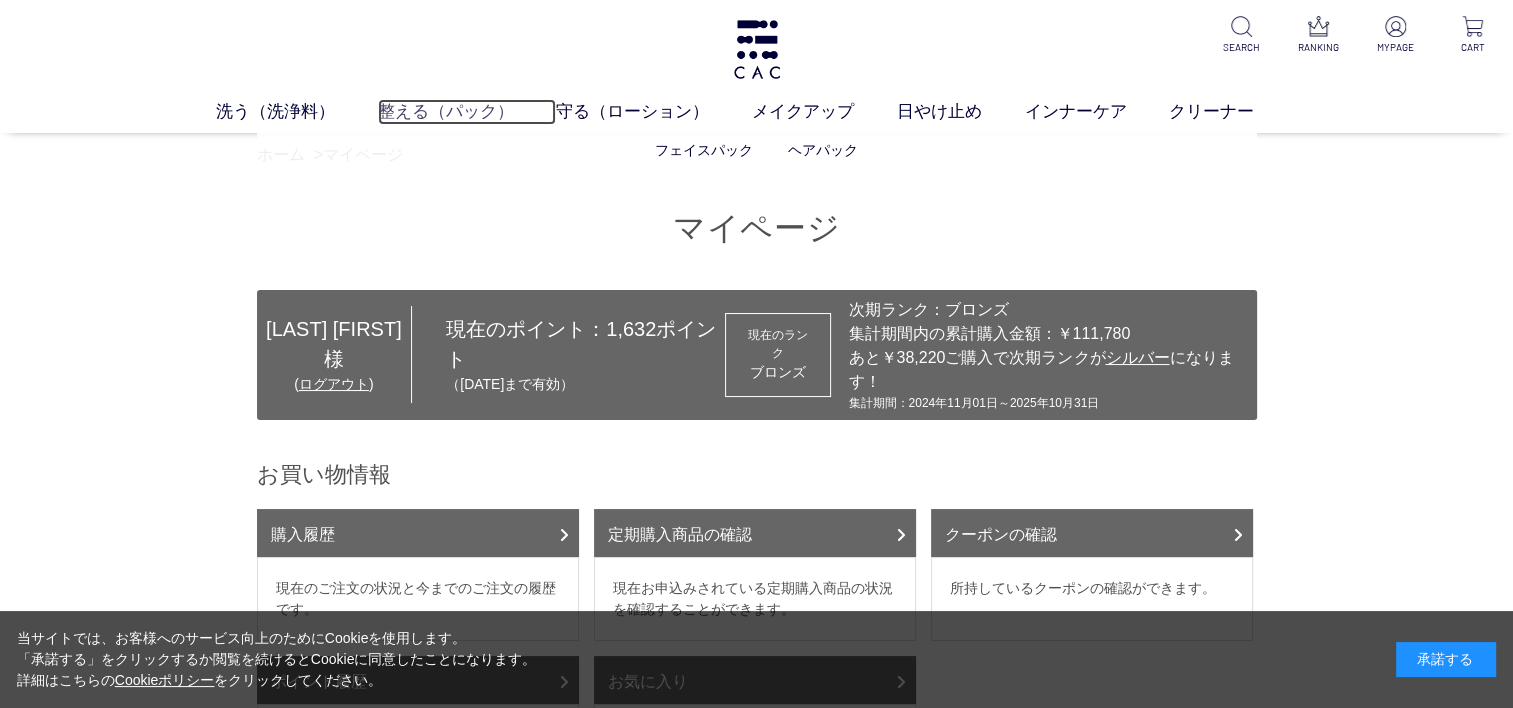 click on "整える（パック）" at bounding box center [467, 112] 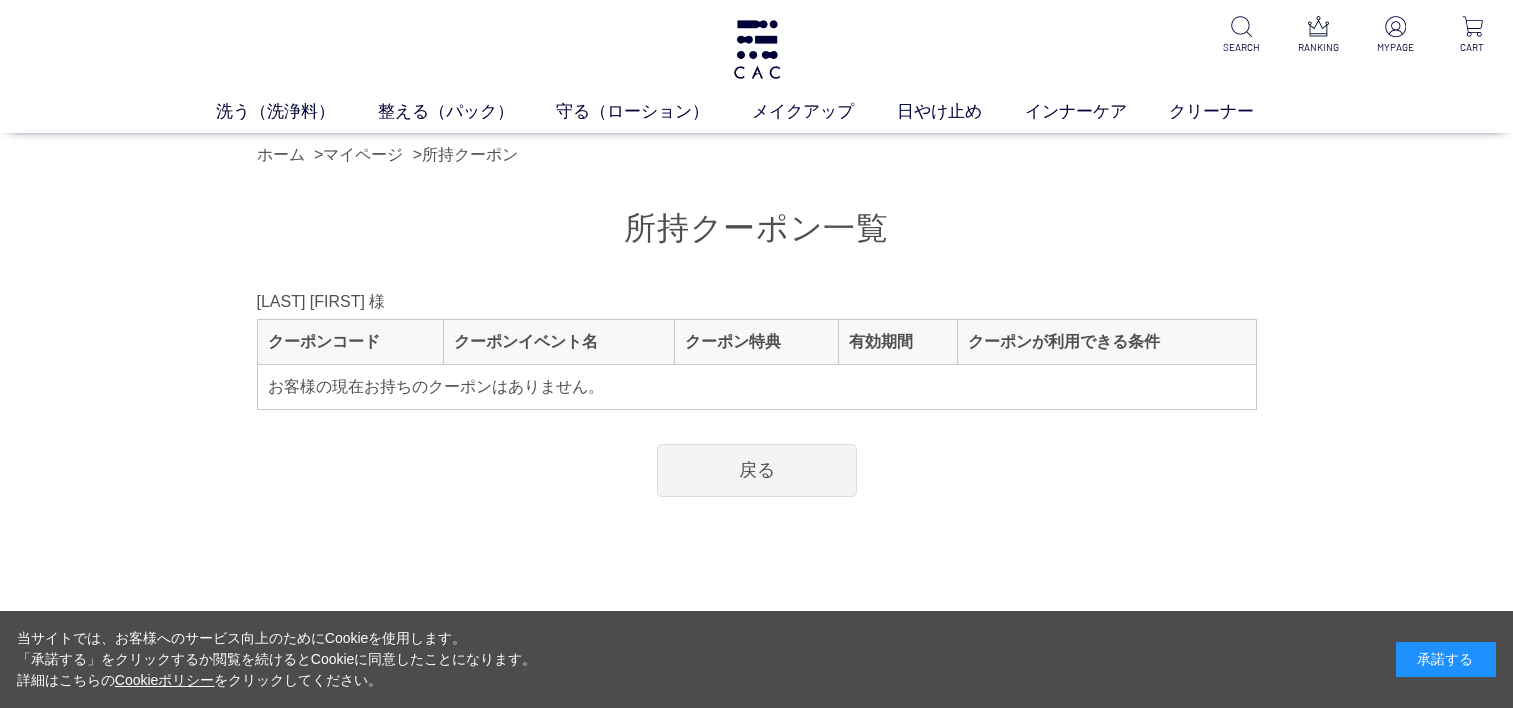 scroll, scrollTop: 0, scrollLeft: 0, axis: both 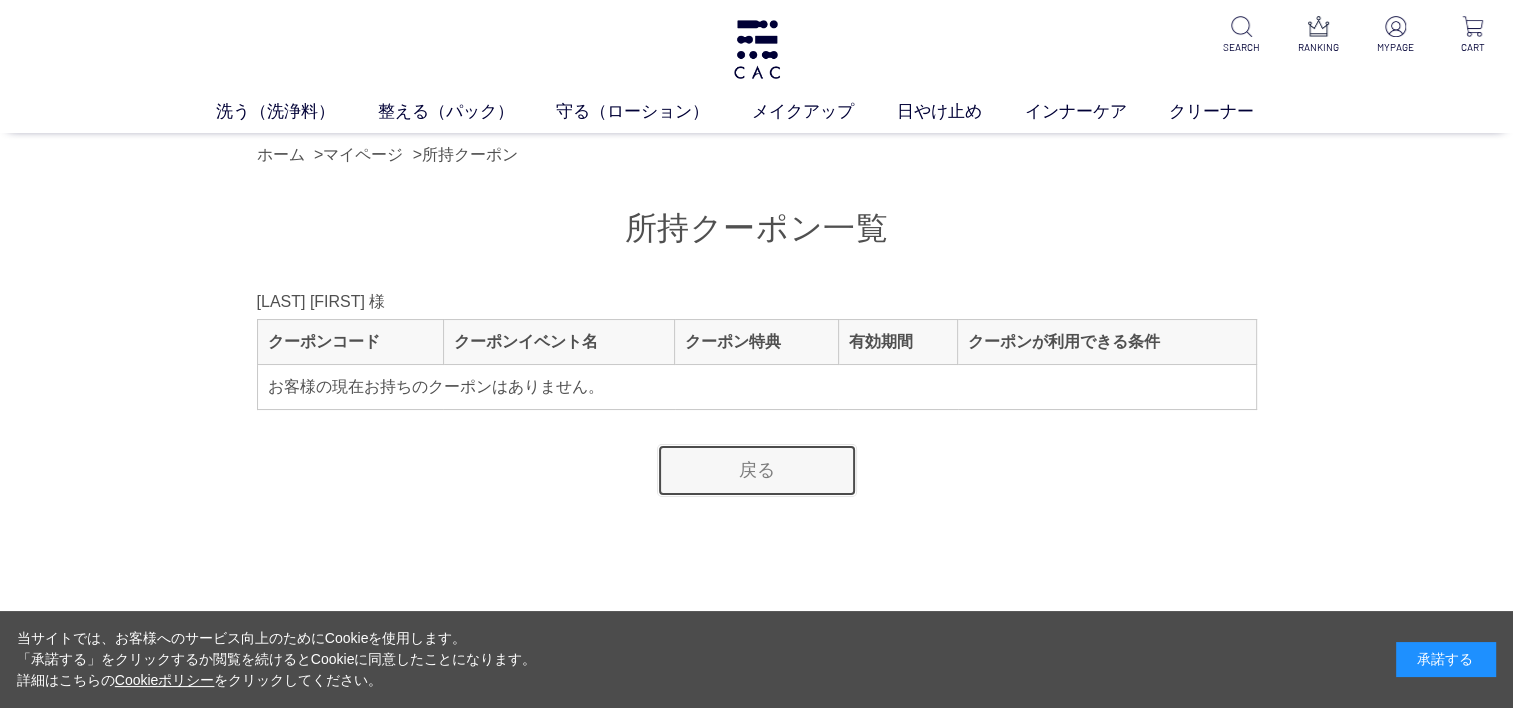 click on "戻る" at bounding box center [757, 470] 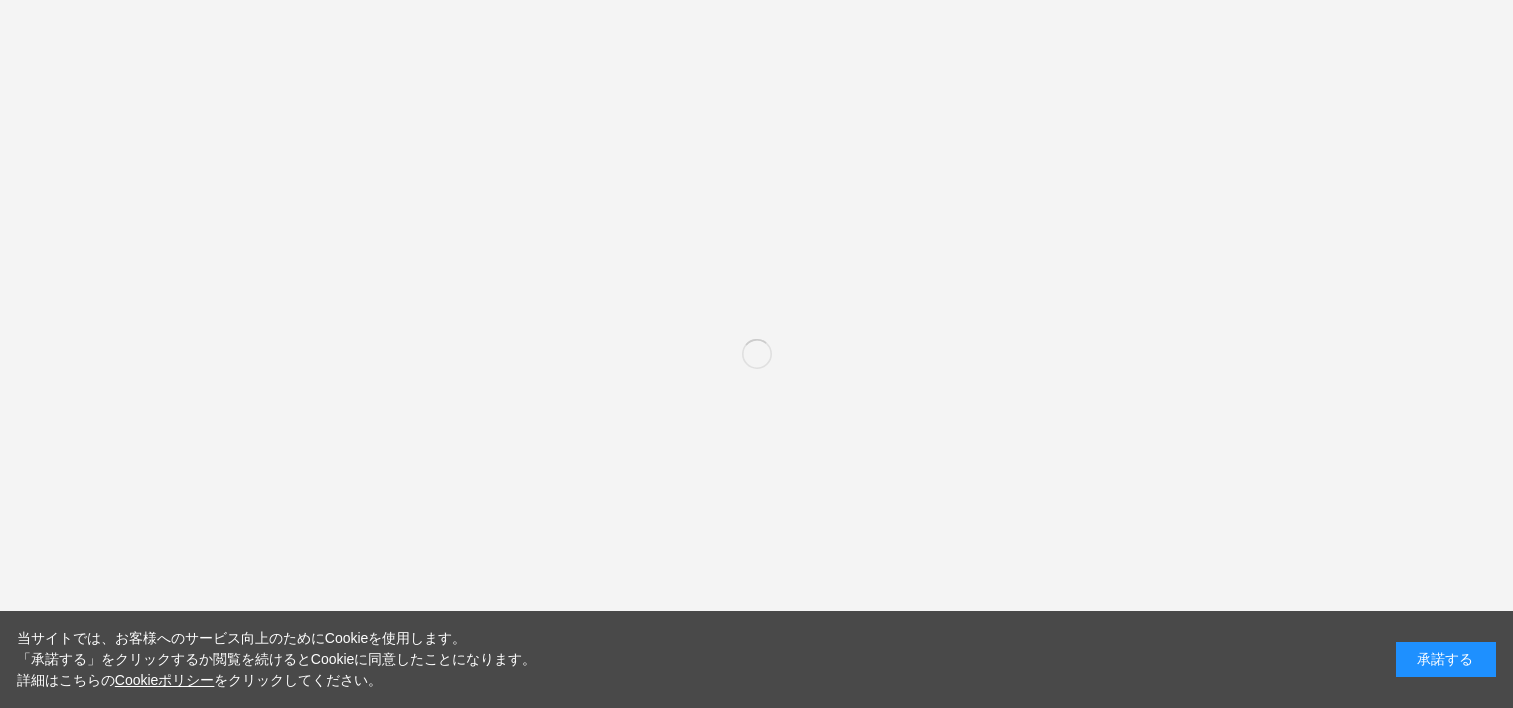 scroll, scrollTop: 0, scrollLeft: 0, axis: both 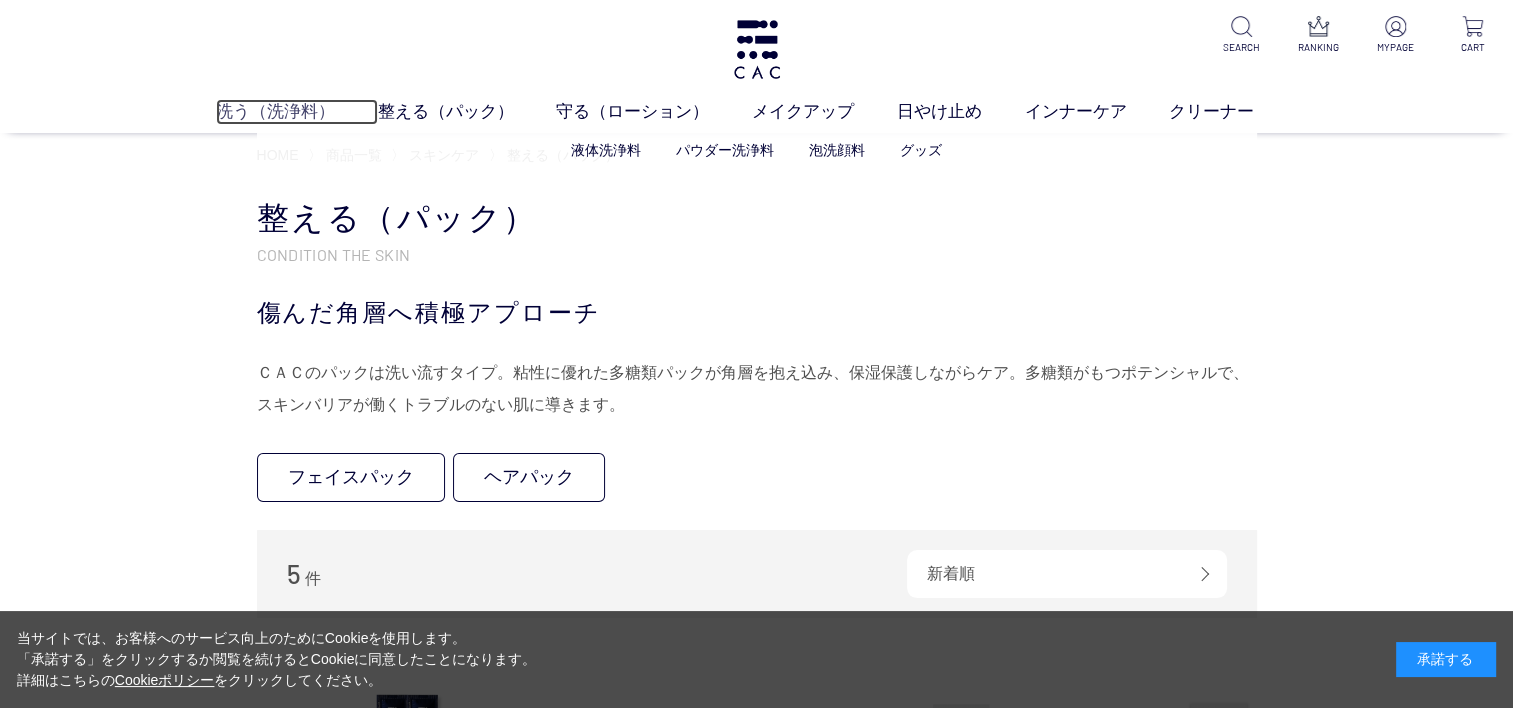 click on "洗う（洗浄料）" at bounding box center (297, 112) 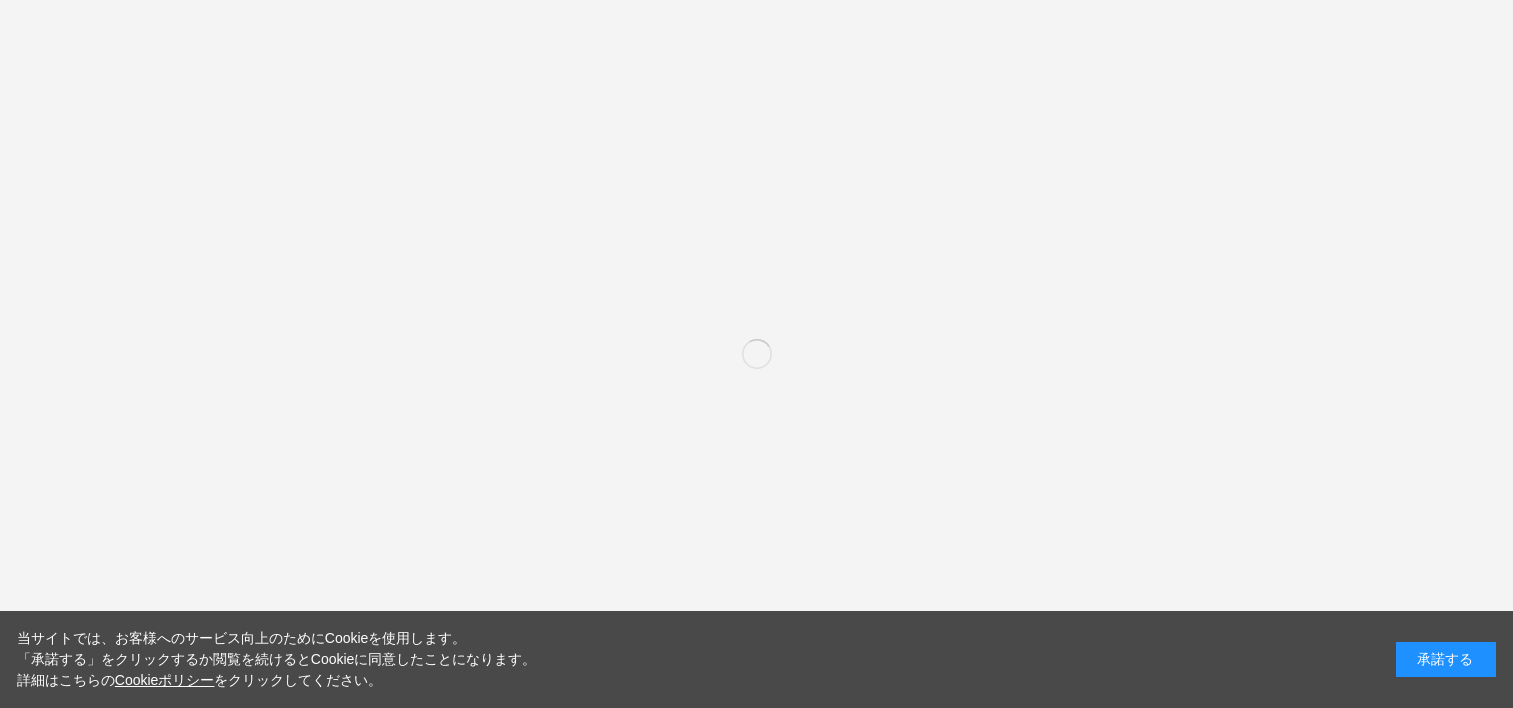 scroll, scrollTop: 0, scrollLeft: 0, axis: both 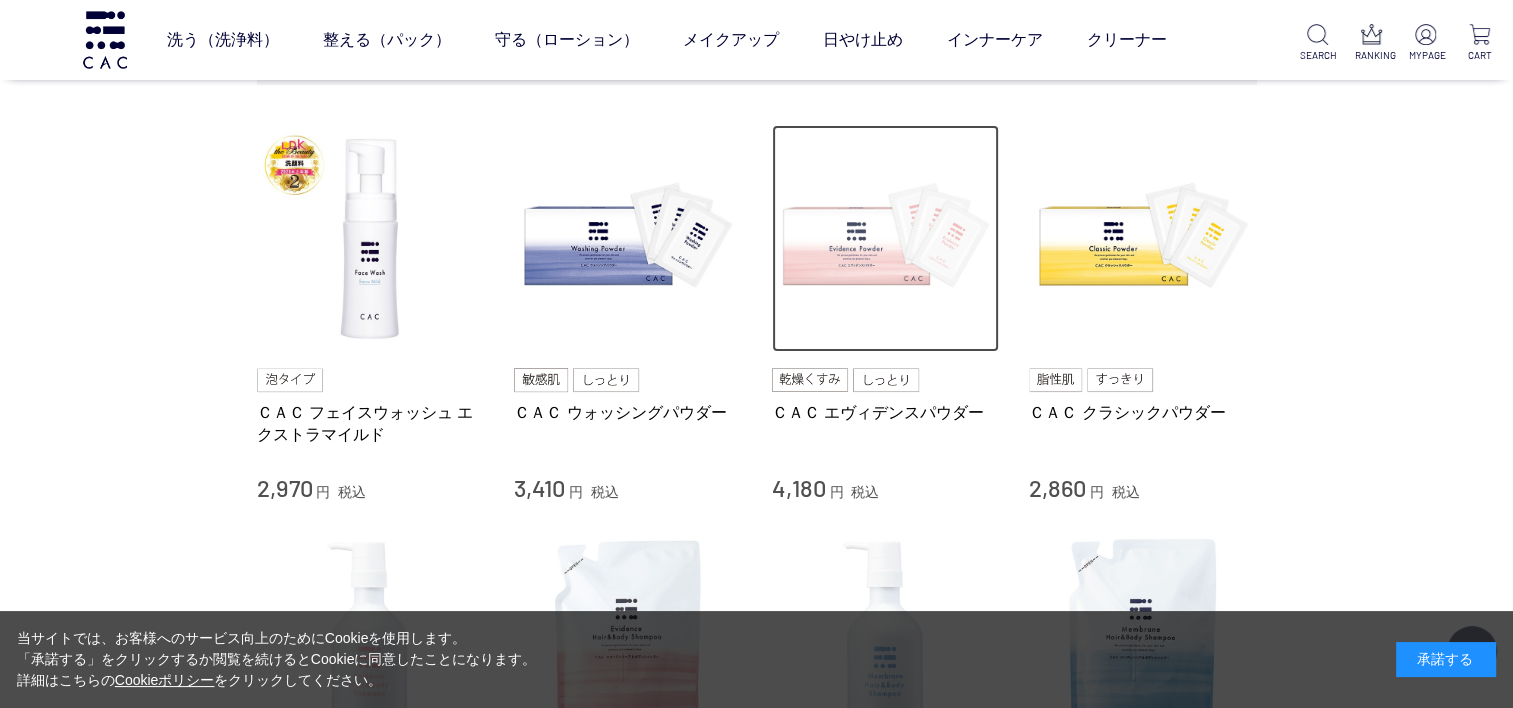 click at bounding box center (886, 239) 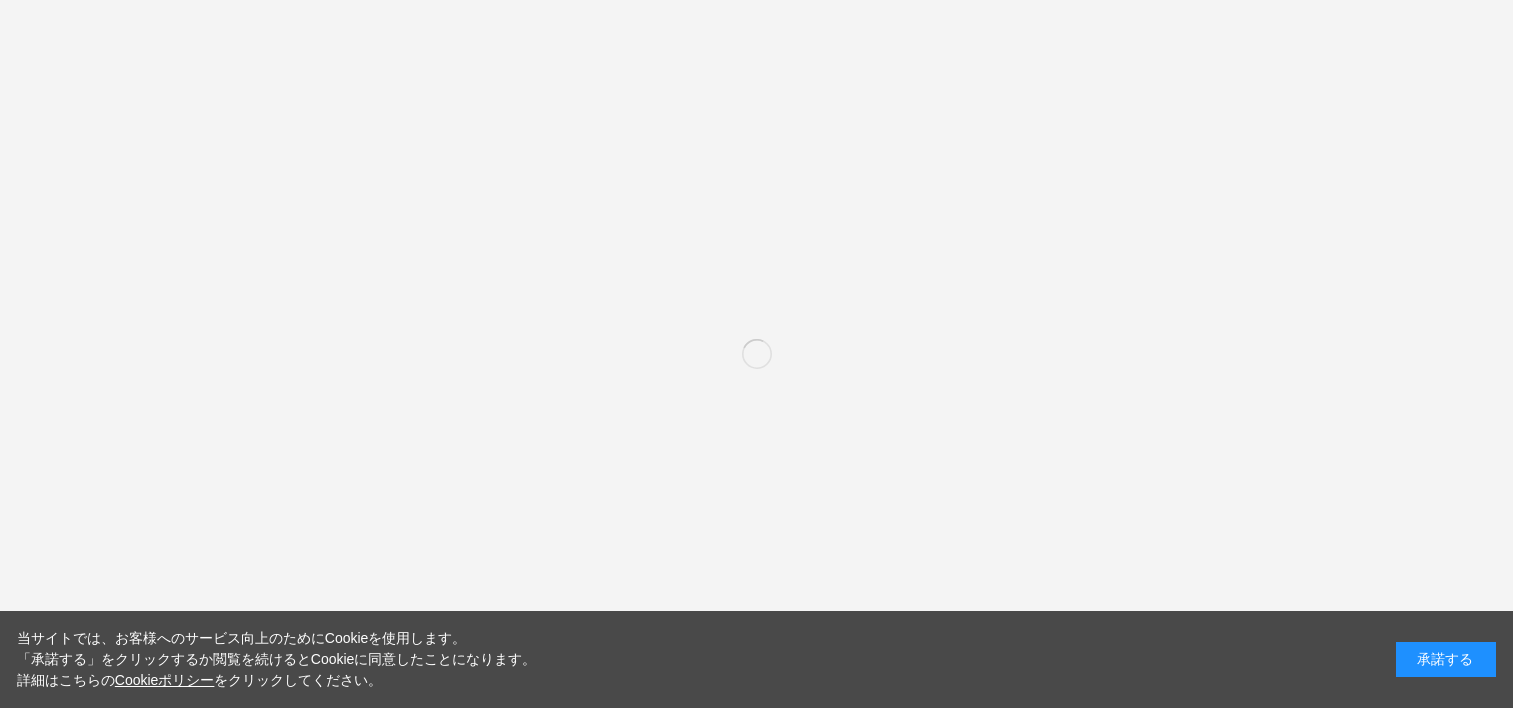 scroll, scrollTop: 0, scrollLeft: 0, axis: both 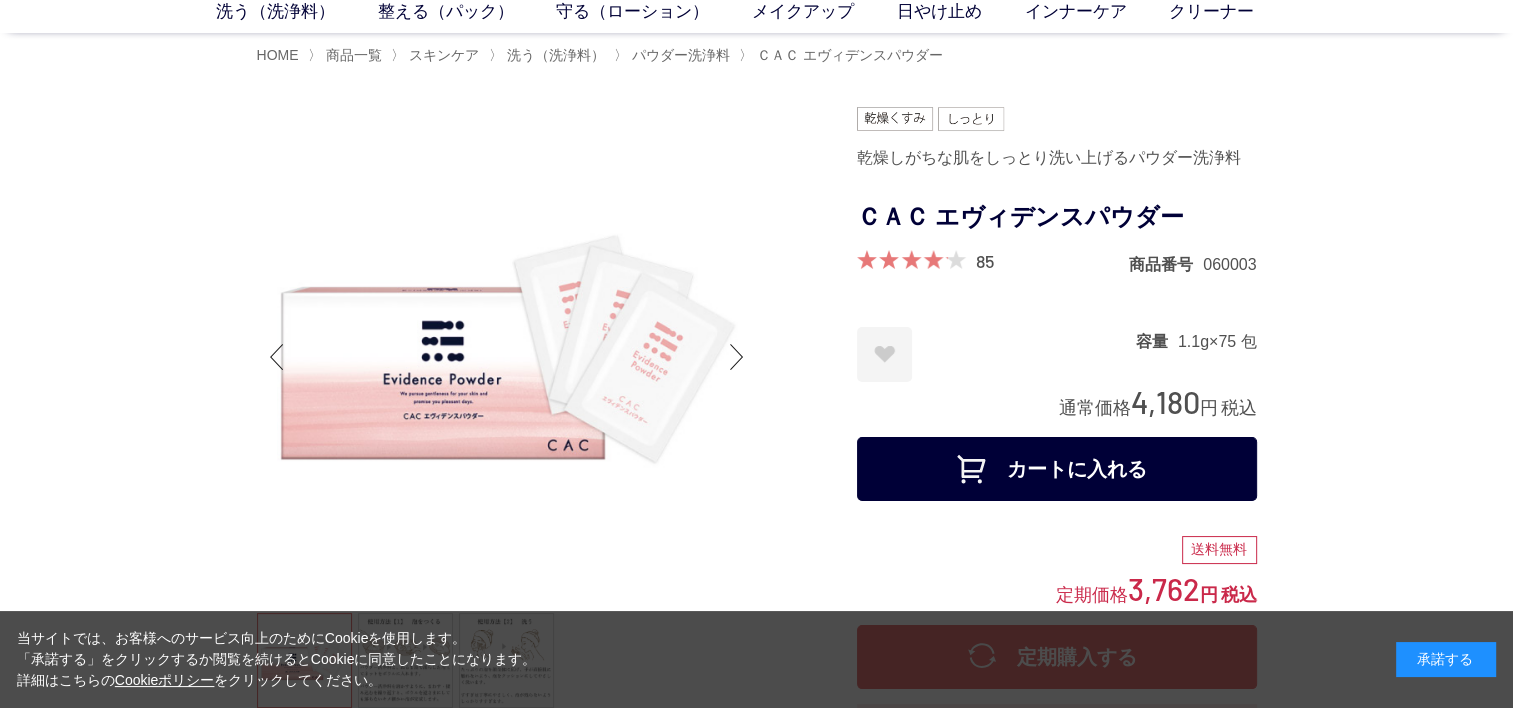 click on "カートに入れる" at bounding box center [1057, 469] 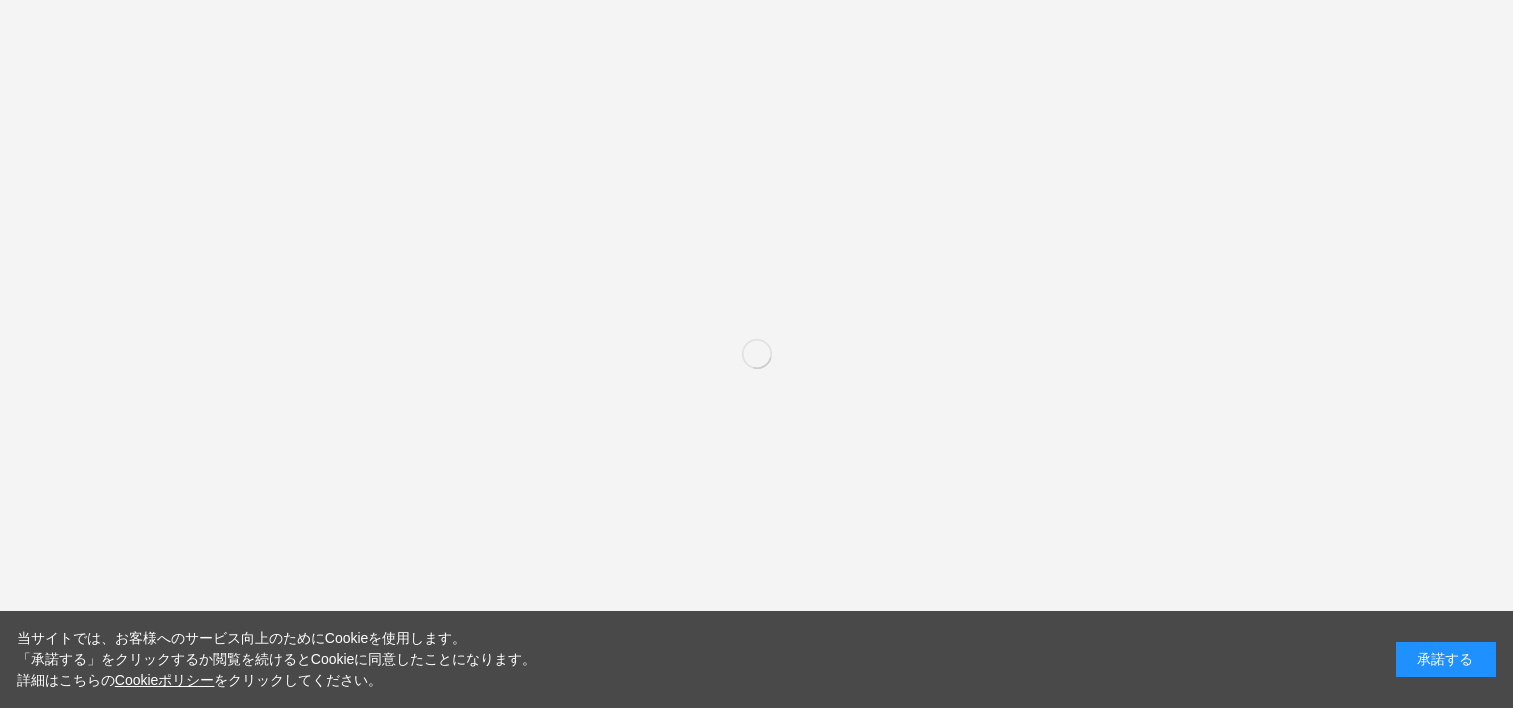 scroll, scrollTop: 0, scrollLeft: 0, axis: both 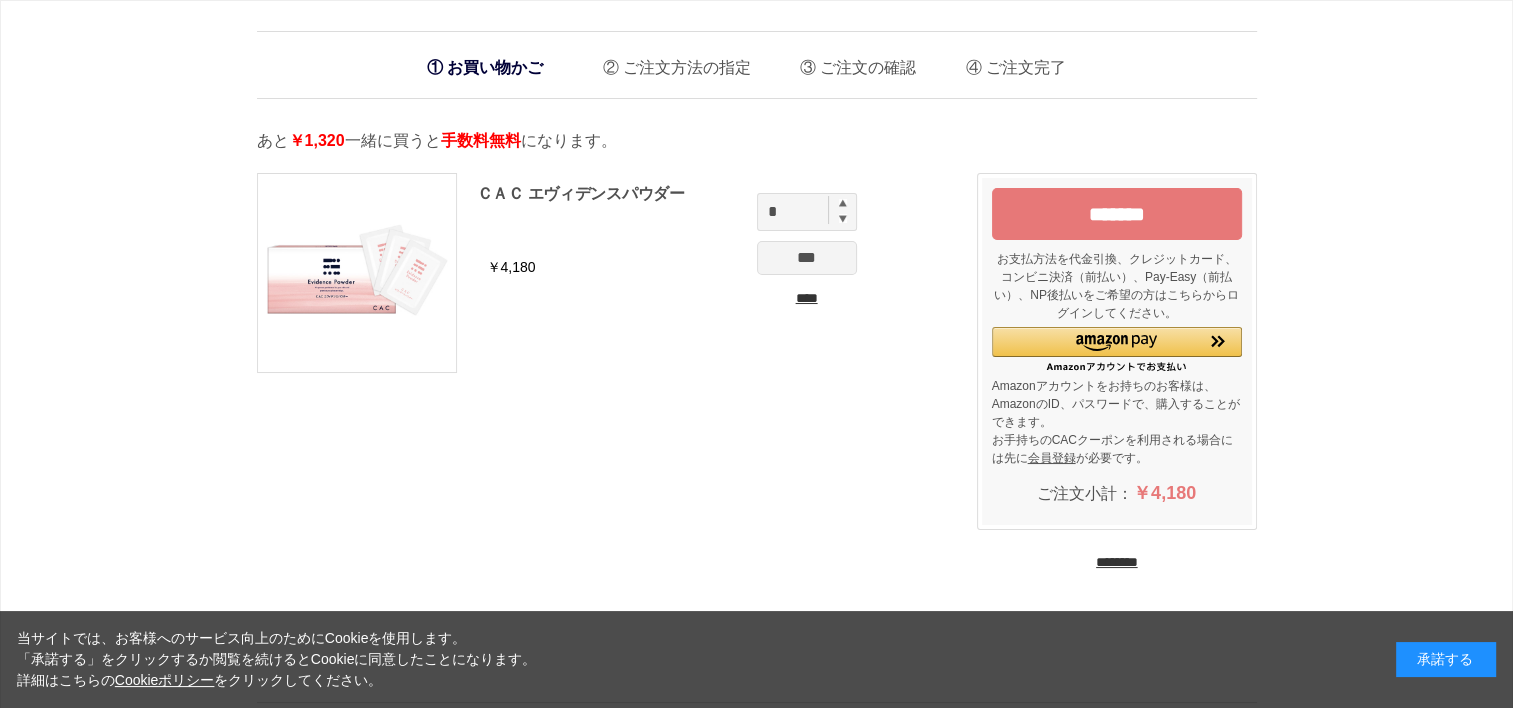 click on "********" at bounding box center (1117, 562) 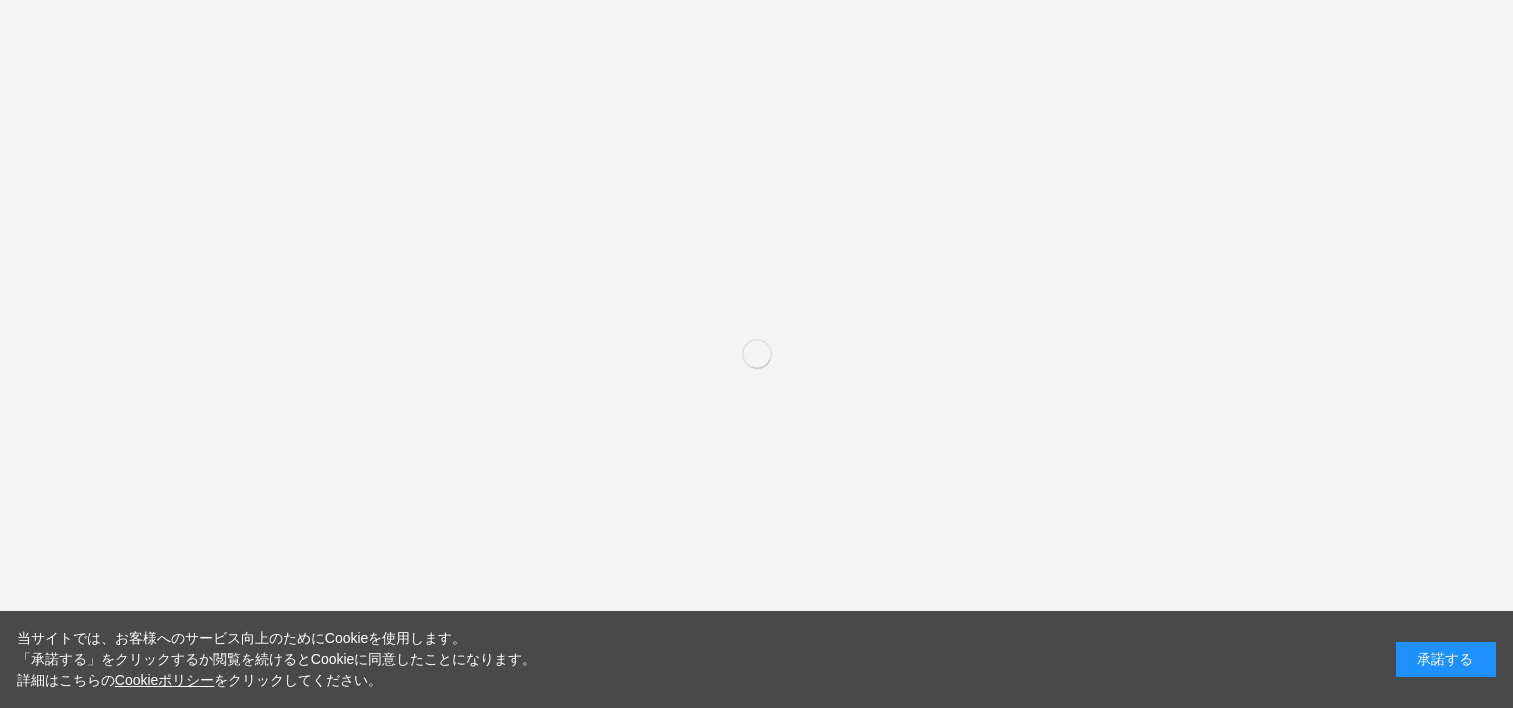 scroll, scrollTop: 0, scrollLeft: 0, axis: both 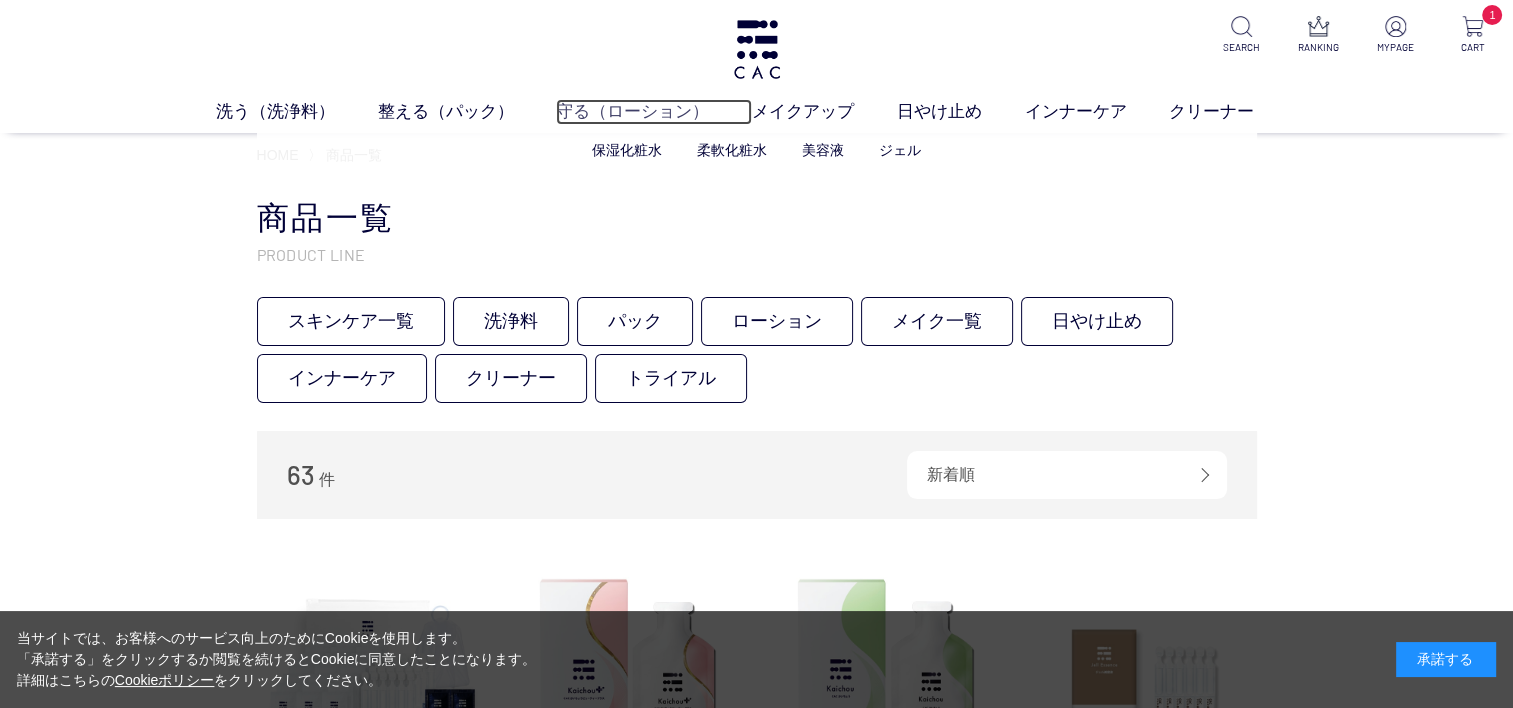 click on "守る（ローション）" at bounding box center (654, 112) 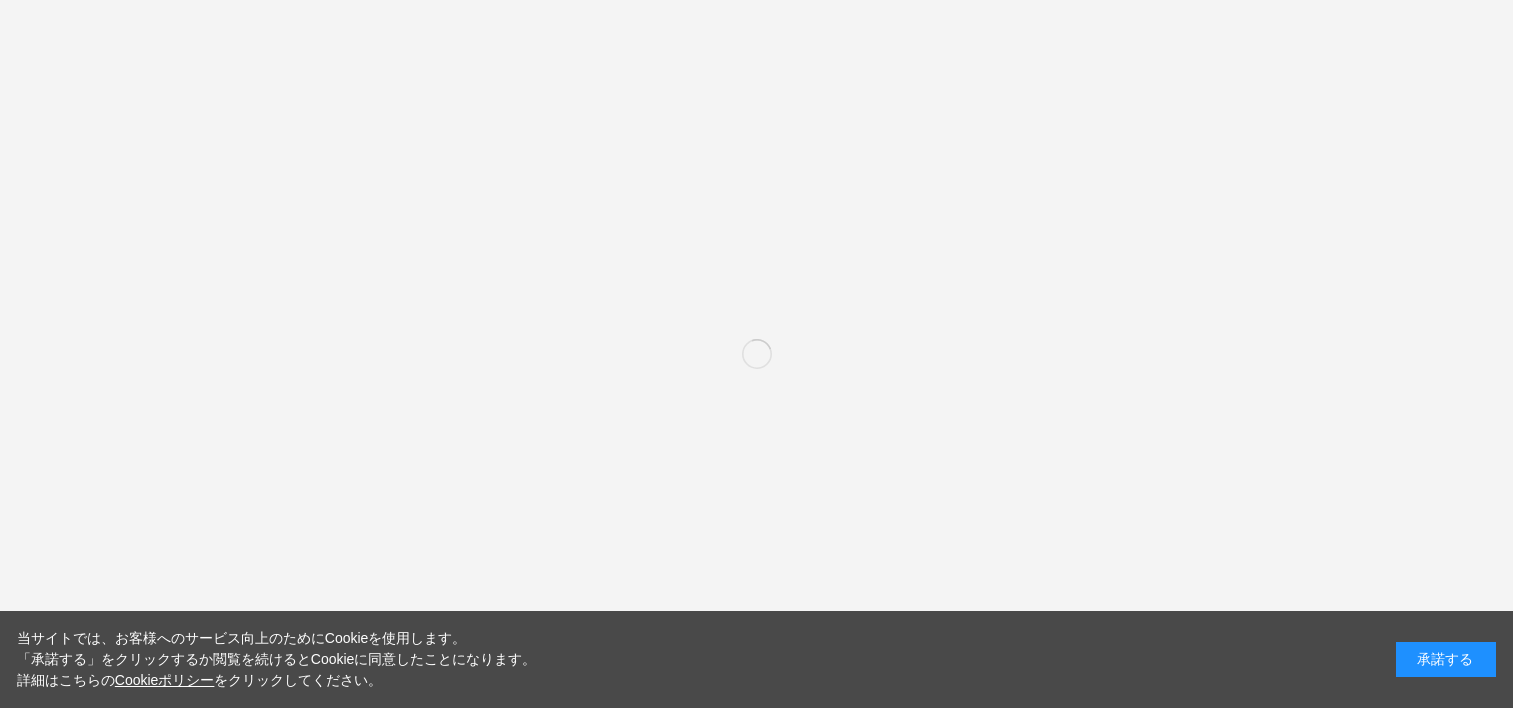 scroll, scrollTop: 0, scrollLeft: 0, axis: both 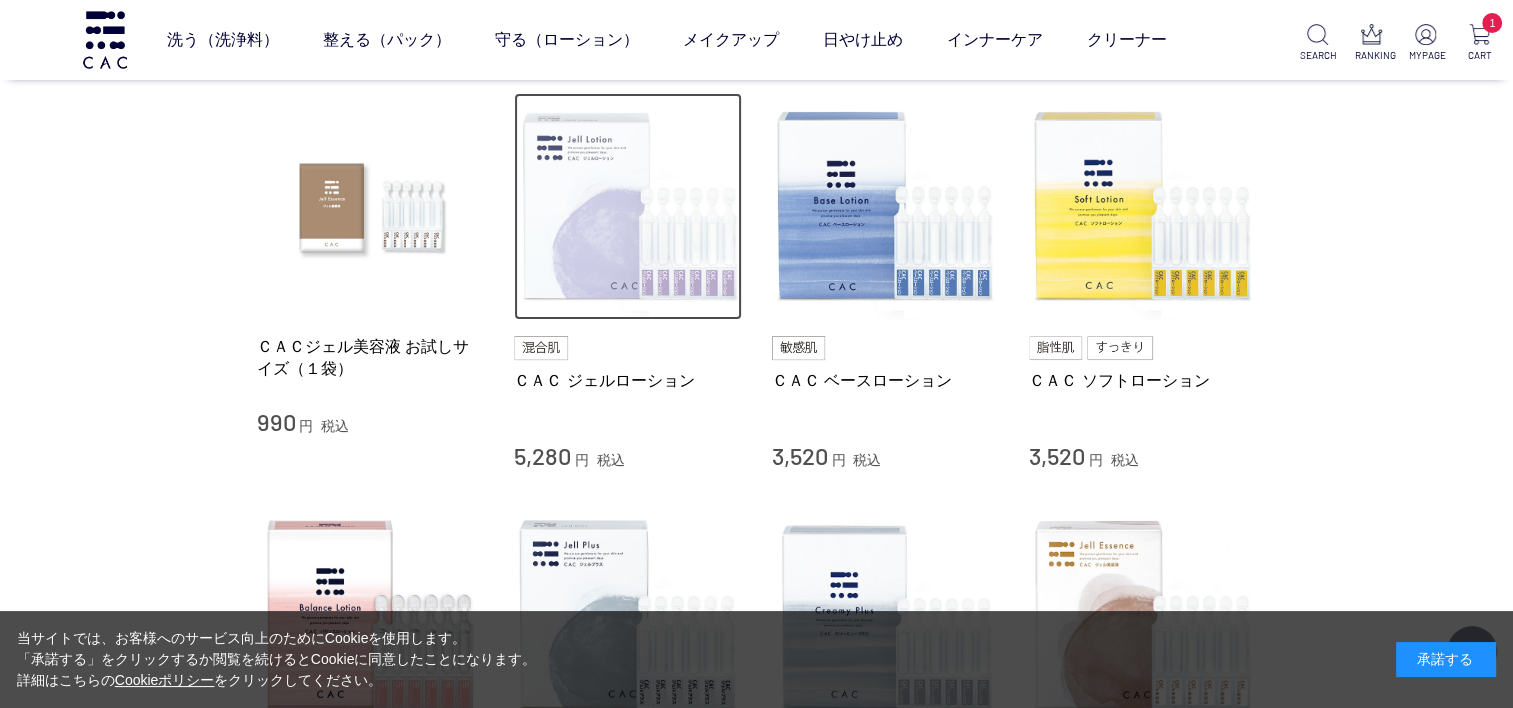 click at bounding box center [628, 207] 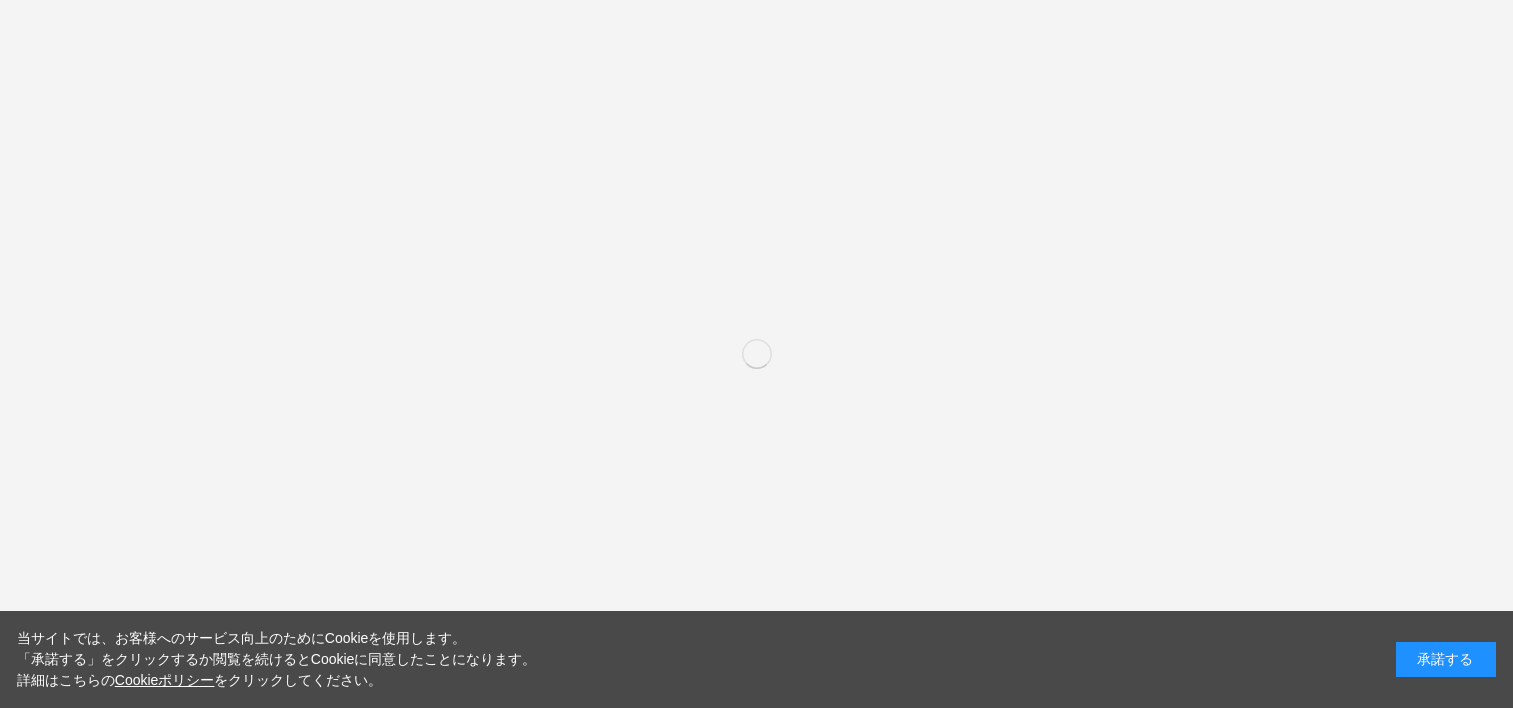 scroll, scrollTop: 0, scrollLeft: 0, axis: both 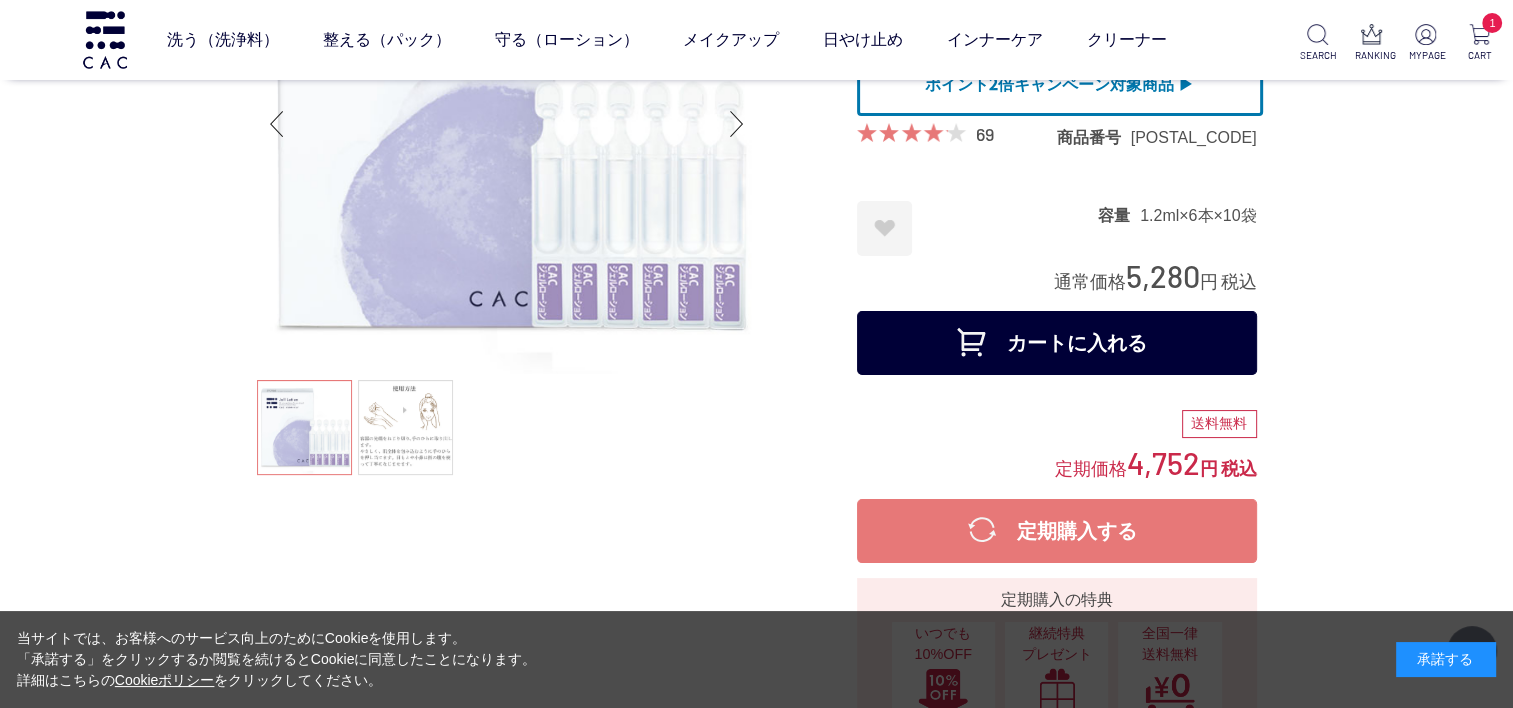 click on "カートに入れる" at bounding box center [1057, 343] 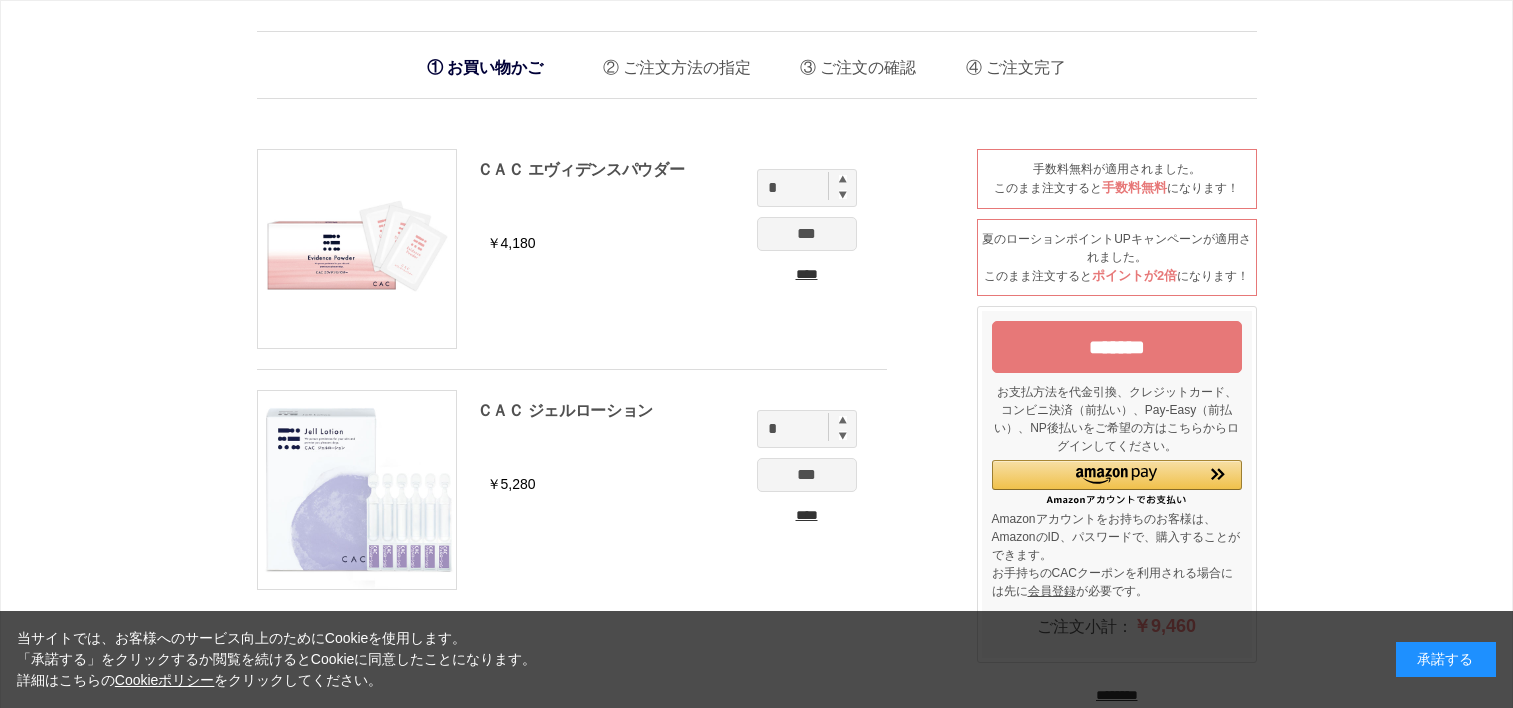 scroll, scrollTop: 0, scrollLeft: 0, axis: both 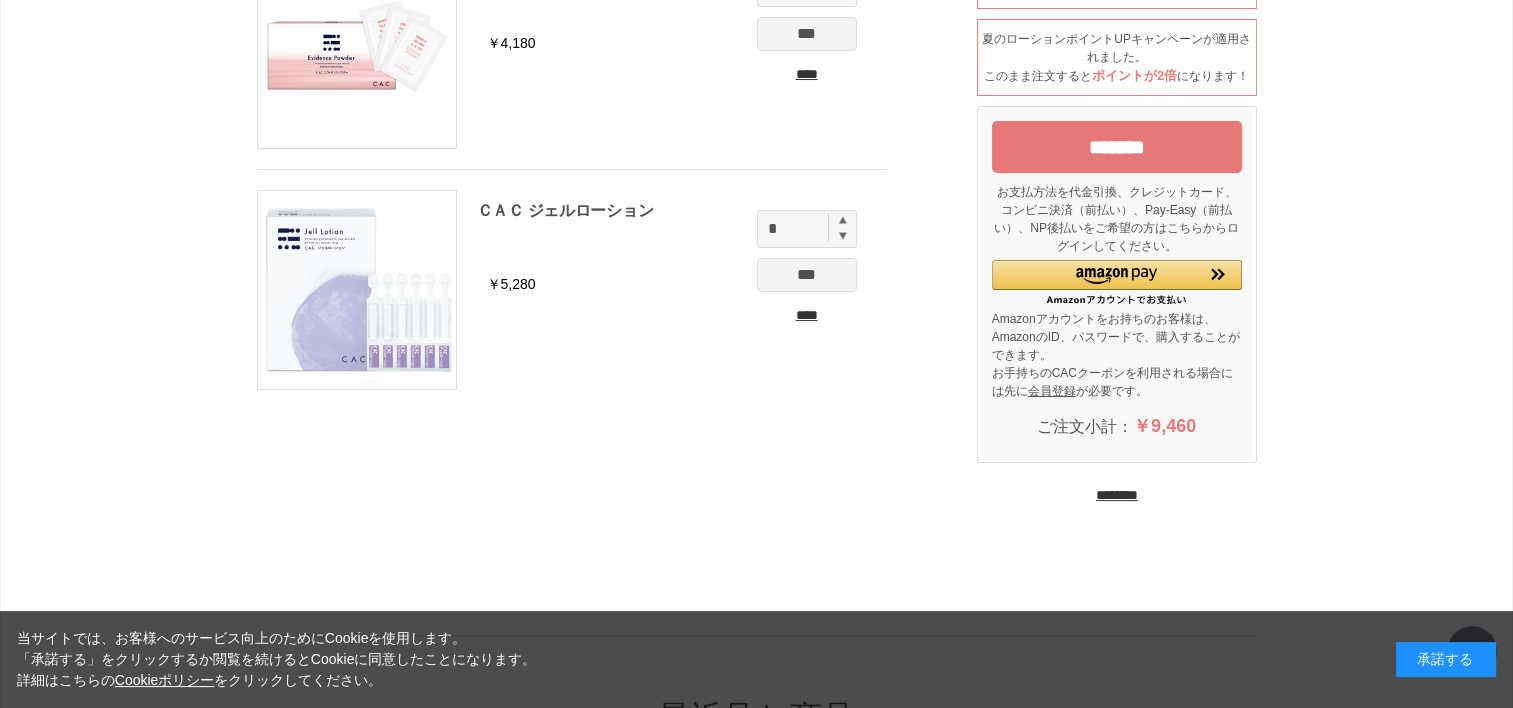 click on "********" at bounding box center (1117, 495) 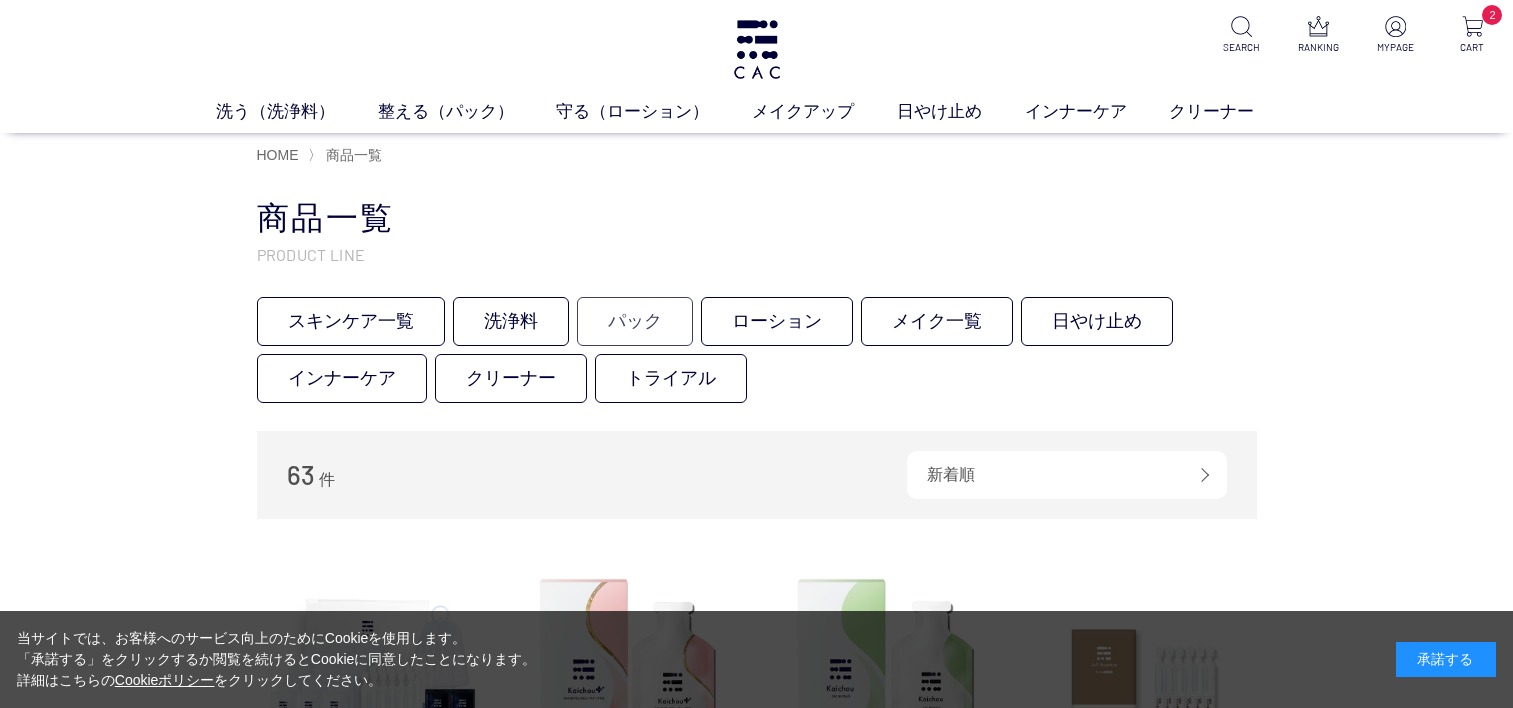 scroll, scrollTop: 0, scrollLeft: 0, axis: both 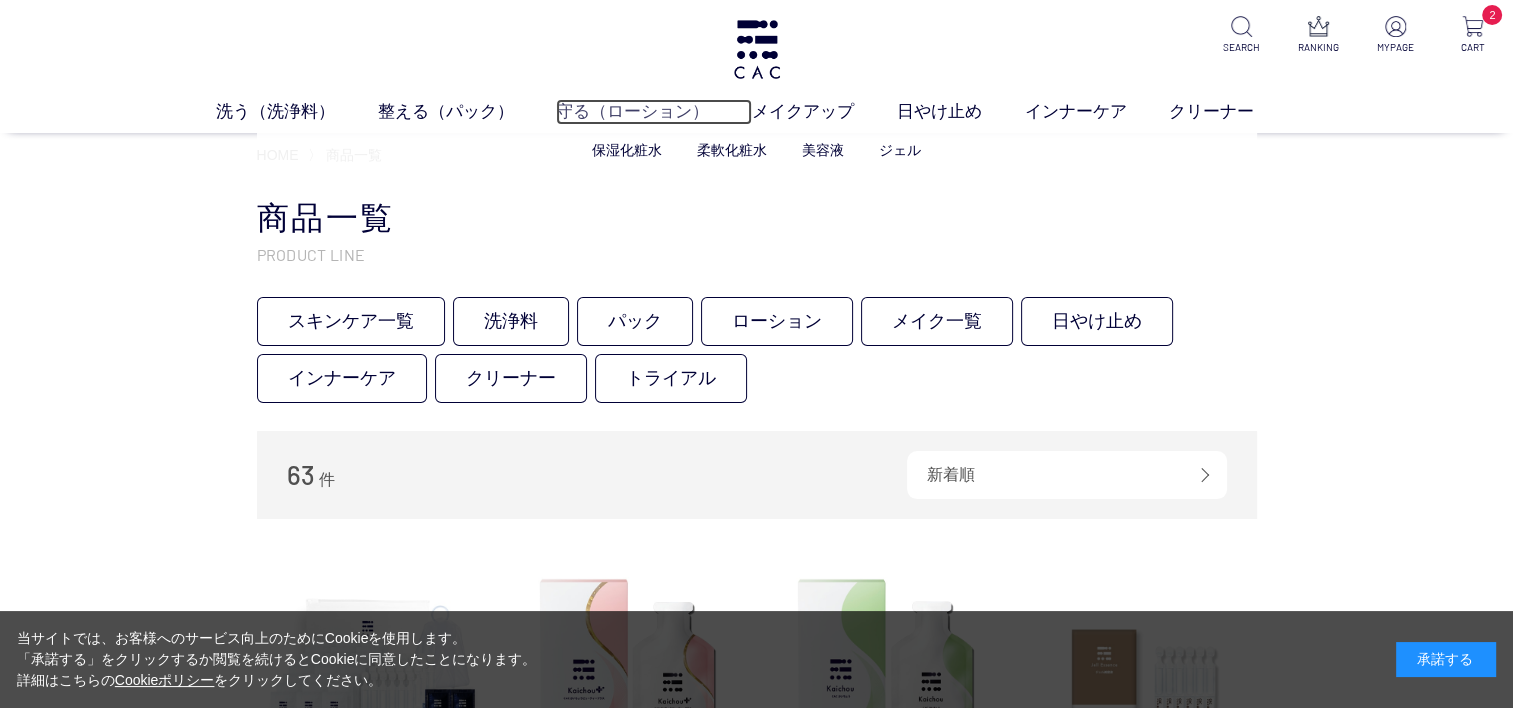 click on "守る（ローション）" at bounding box center [654, 112] 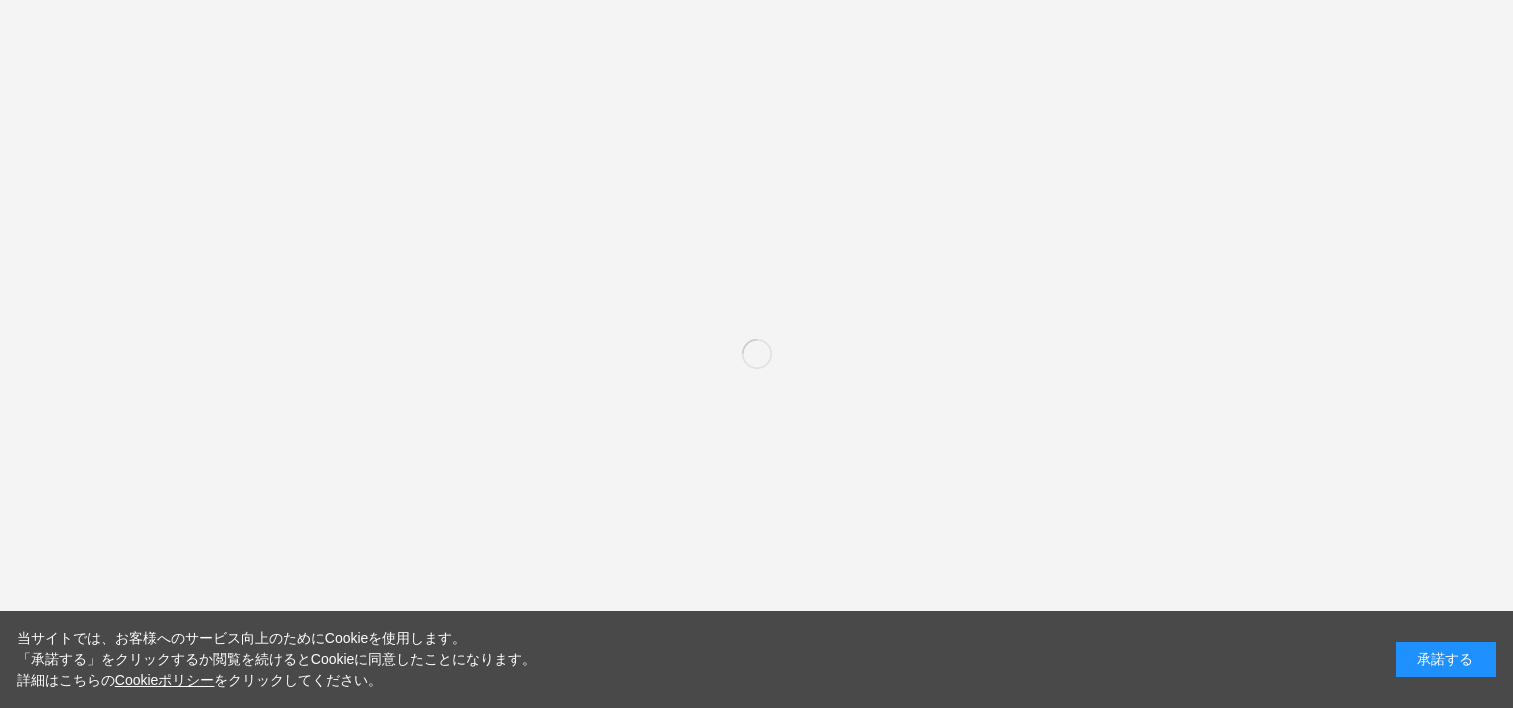 scroll, scrollTop: 0, scrollLeft: 0, axis: both 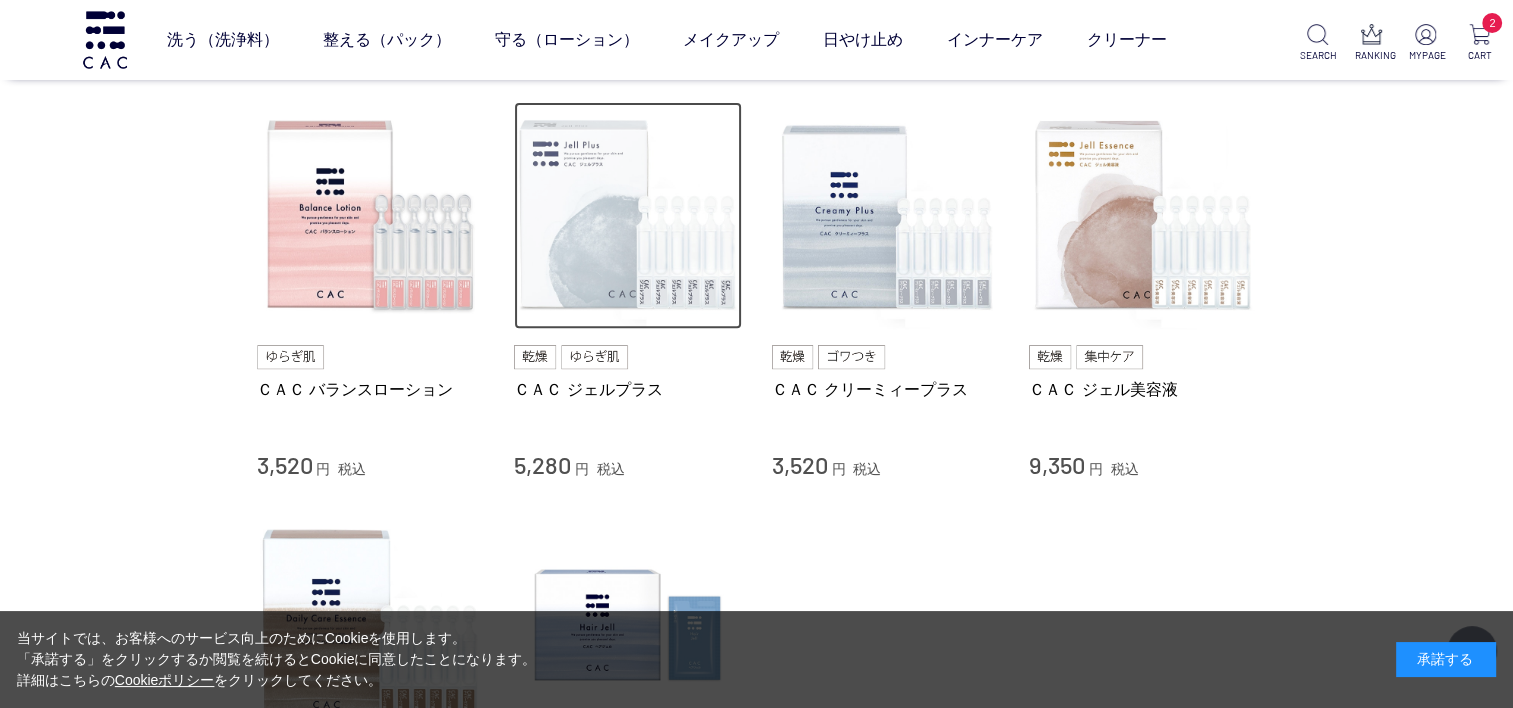 click at bounding box center (628, 216) 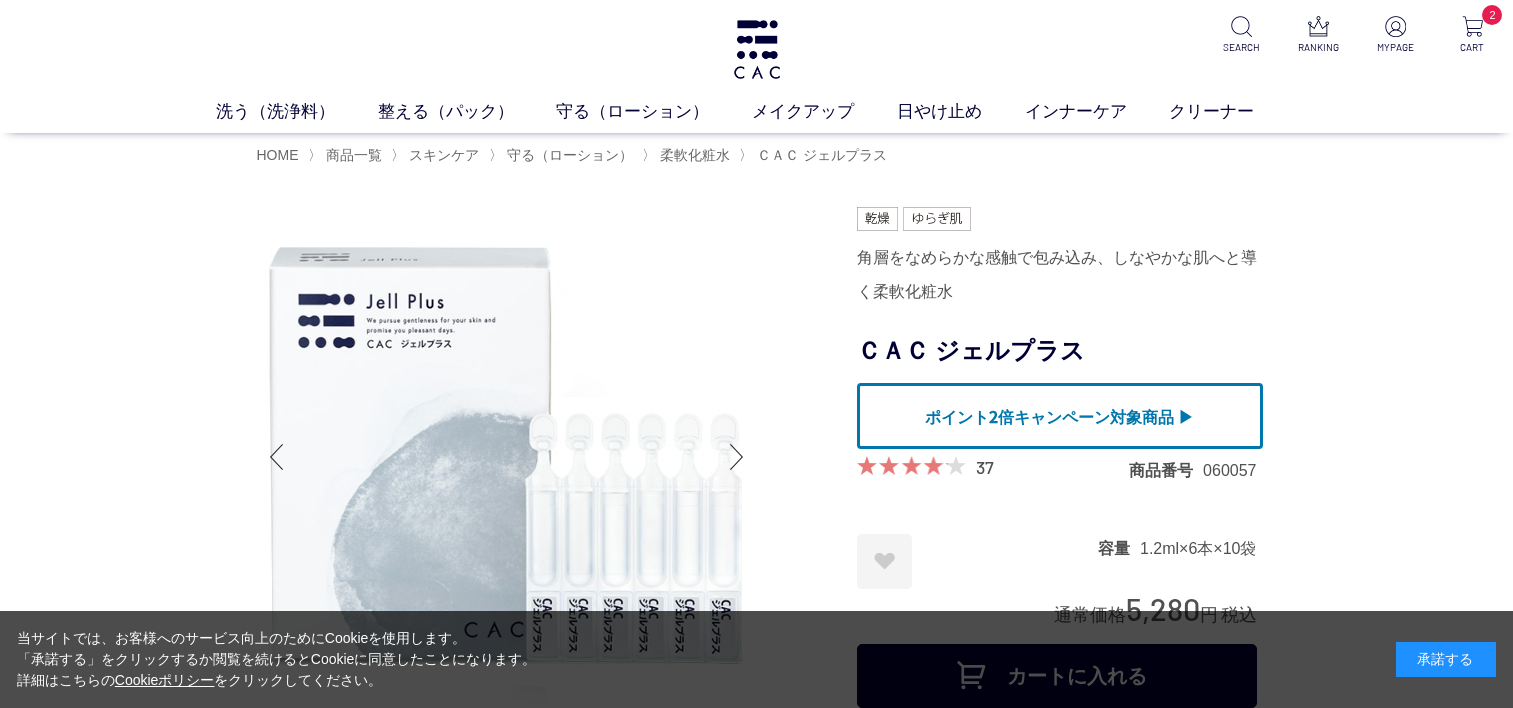 scroll, scrollTop: 0, scrollLeft: 0, axis: both 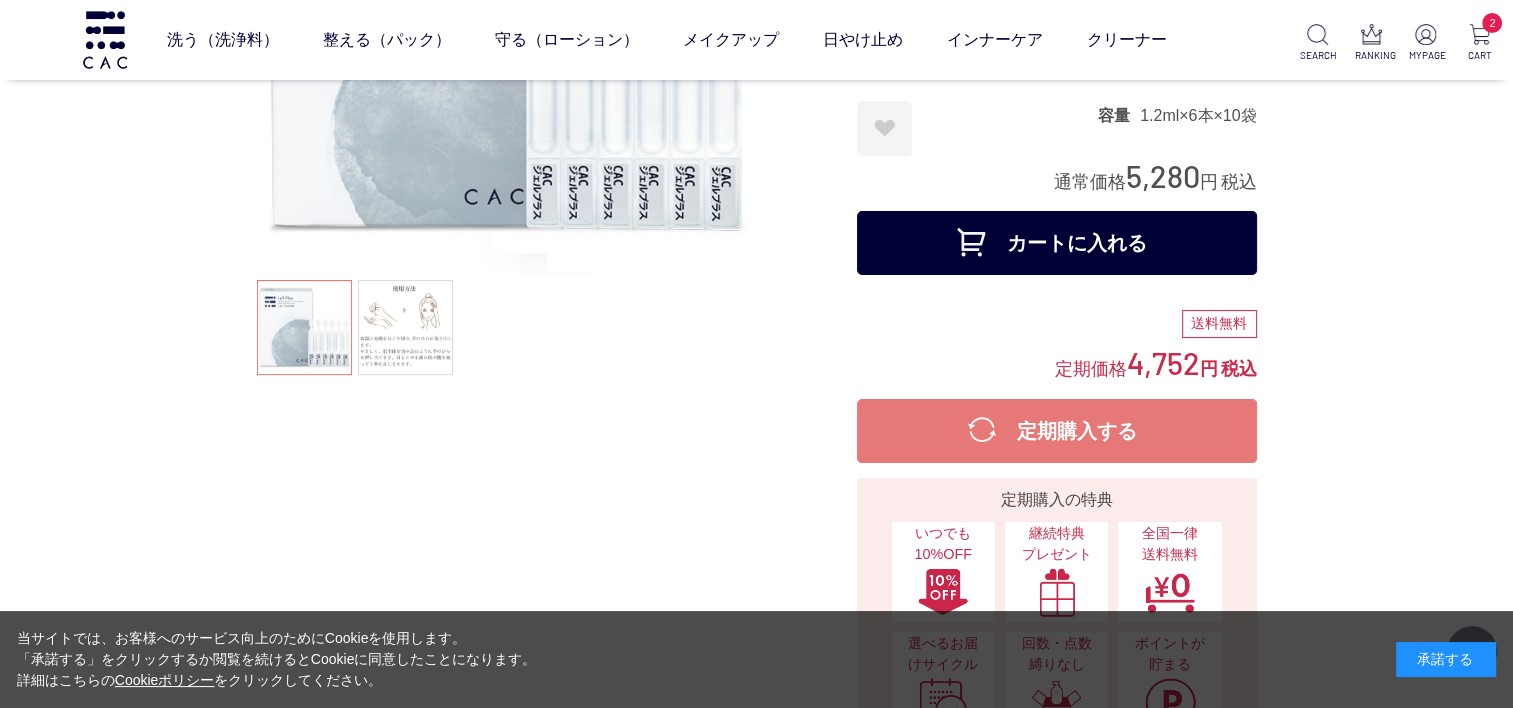 click on "カートに入れる" at bounding box center [1057, 243] 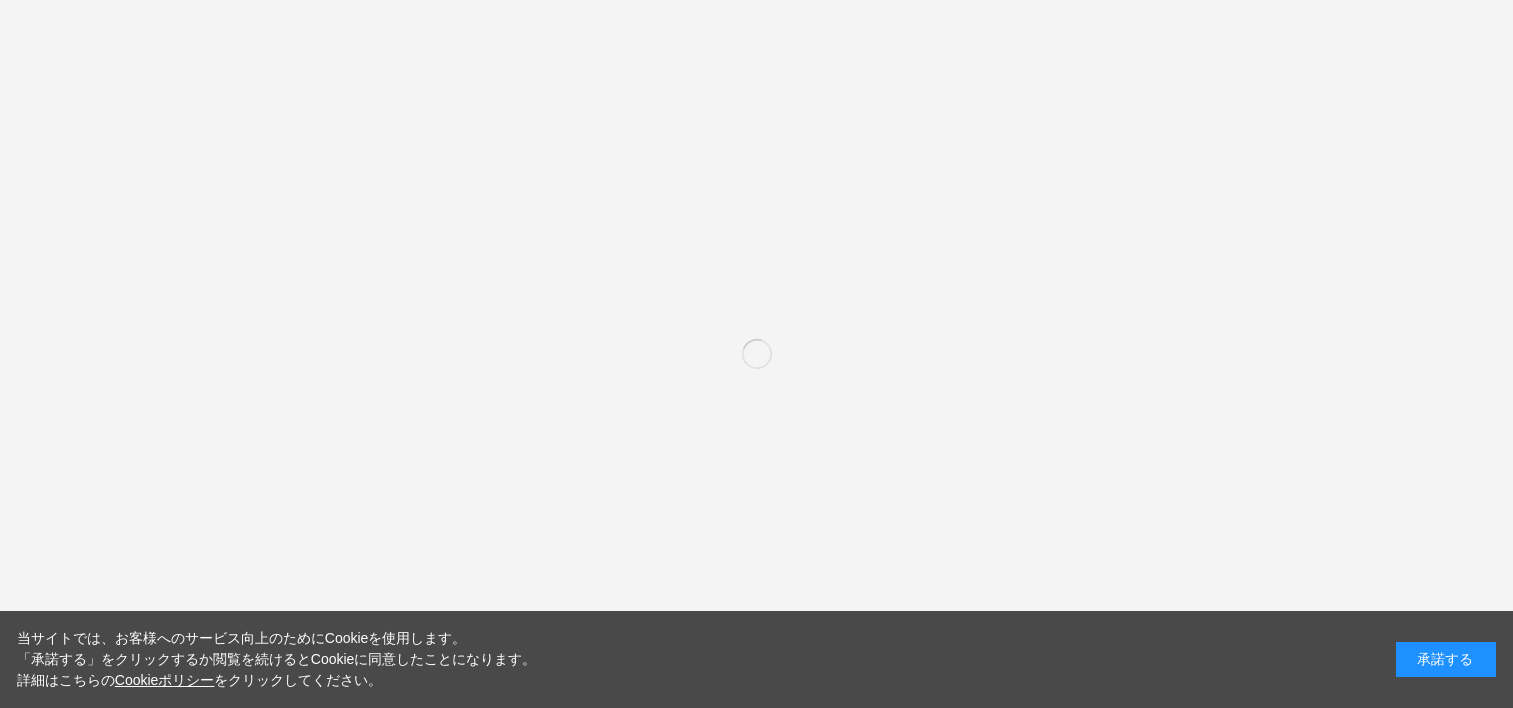 scroll, scrollTop: 0, scrollLeft: 0, axis: both 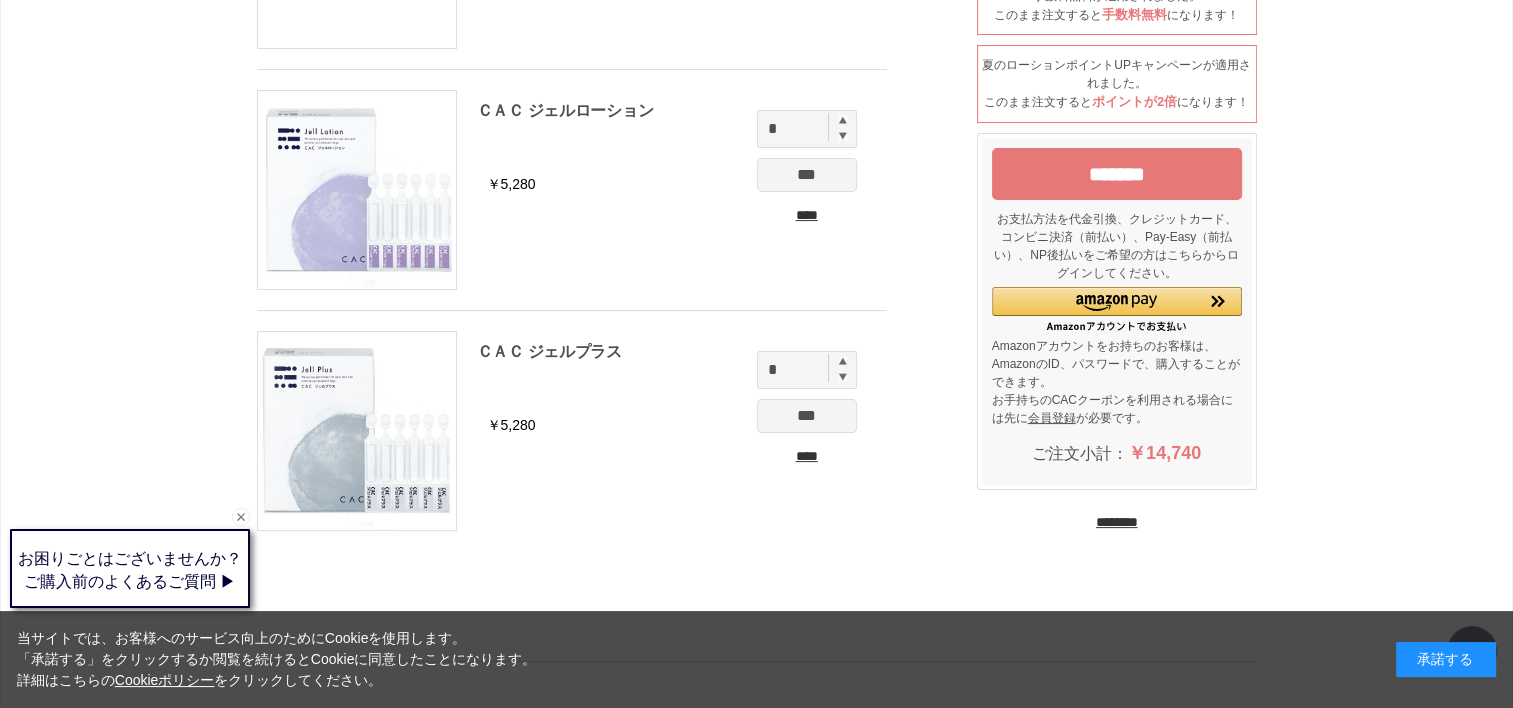 click on "*******" at bounding box center [1117, 174] 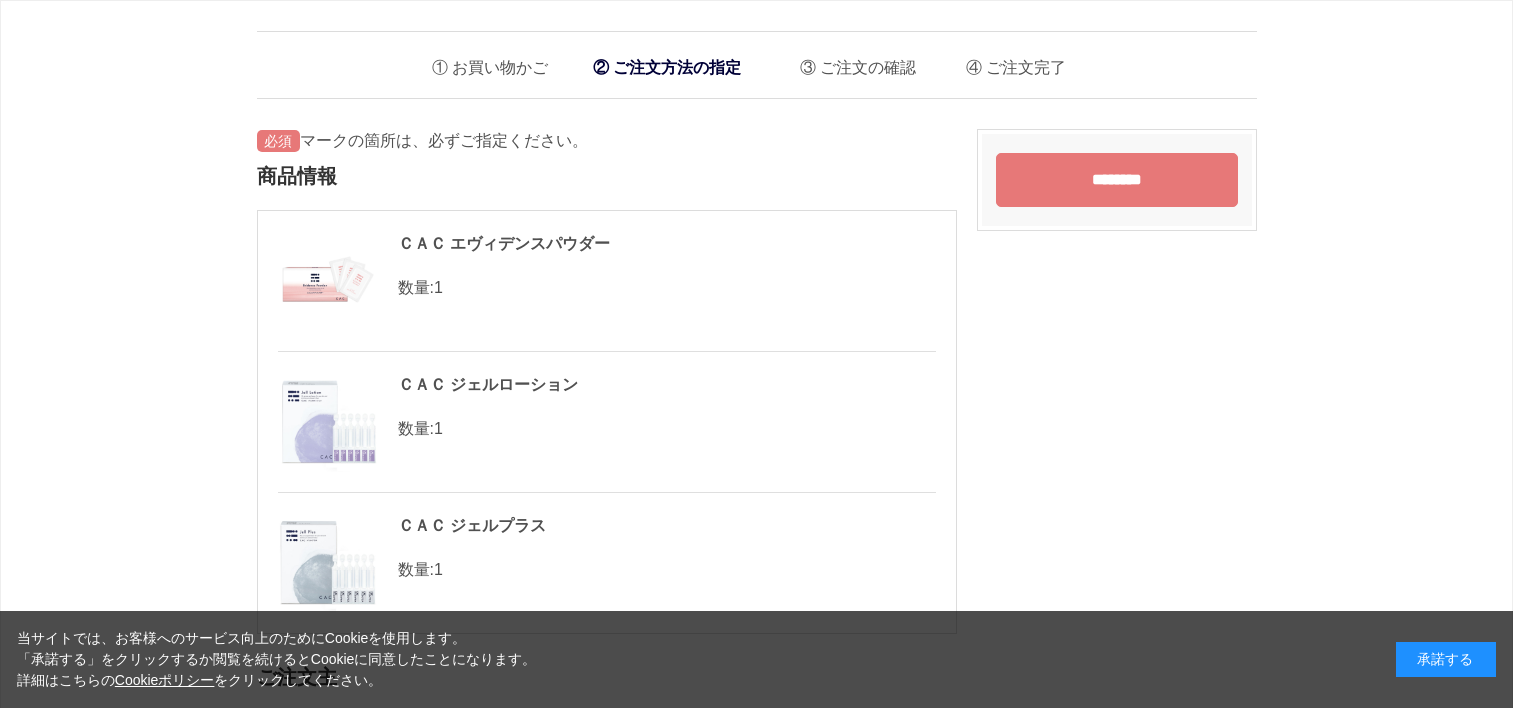 scroll, scrollTop: 0, scrollLeft: 0, axis: both 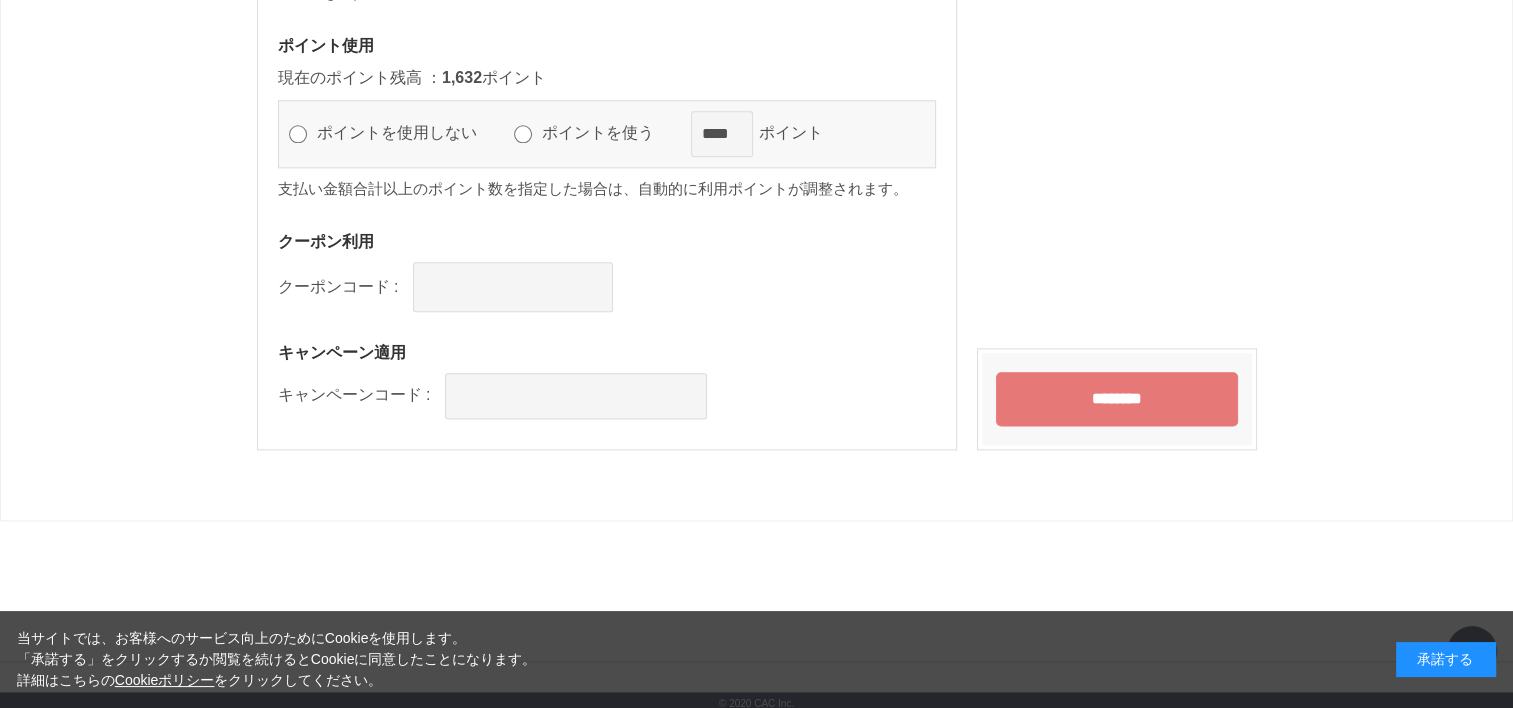 click on "********" at bounding box center [1117, 399] 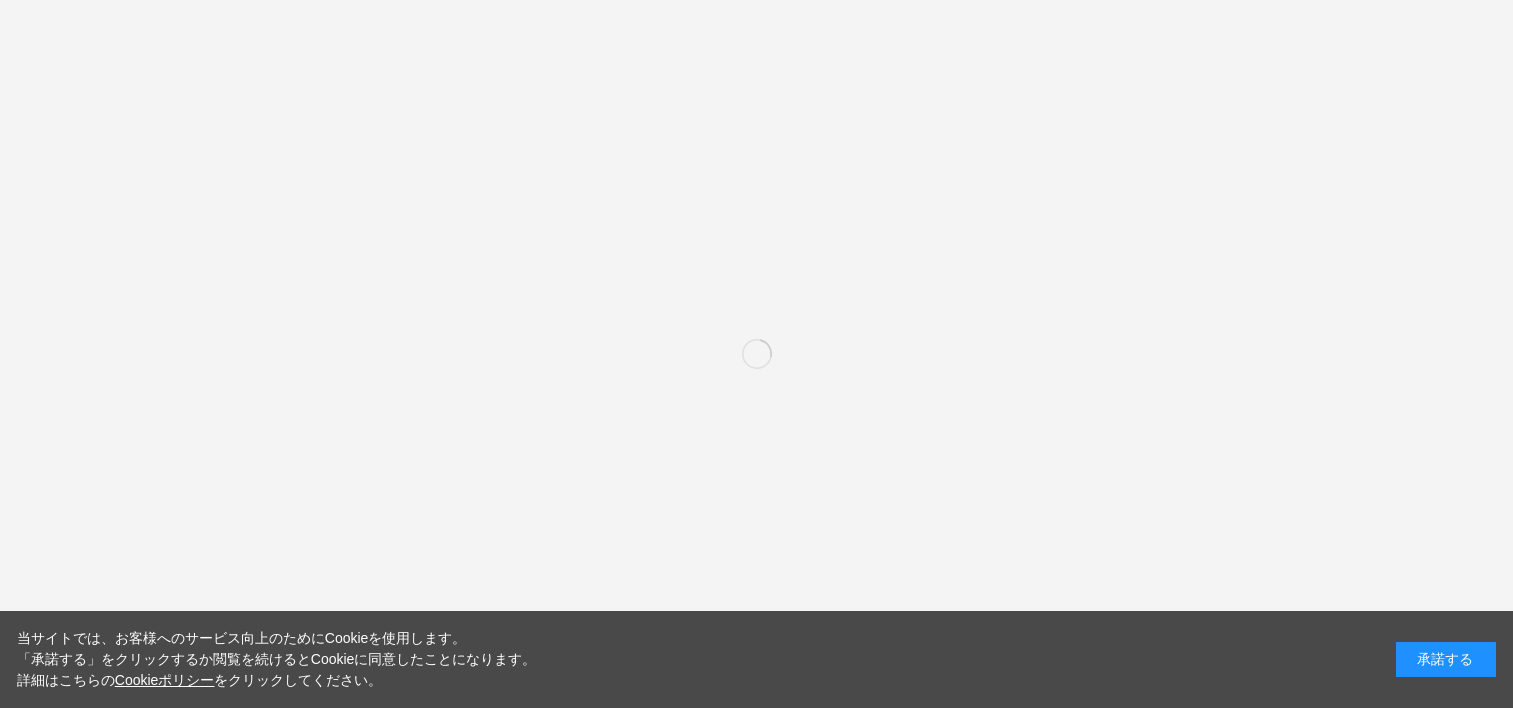 scroll, scrollTop: 0, scrollLeft: 0, axis: both 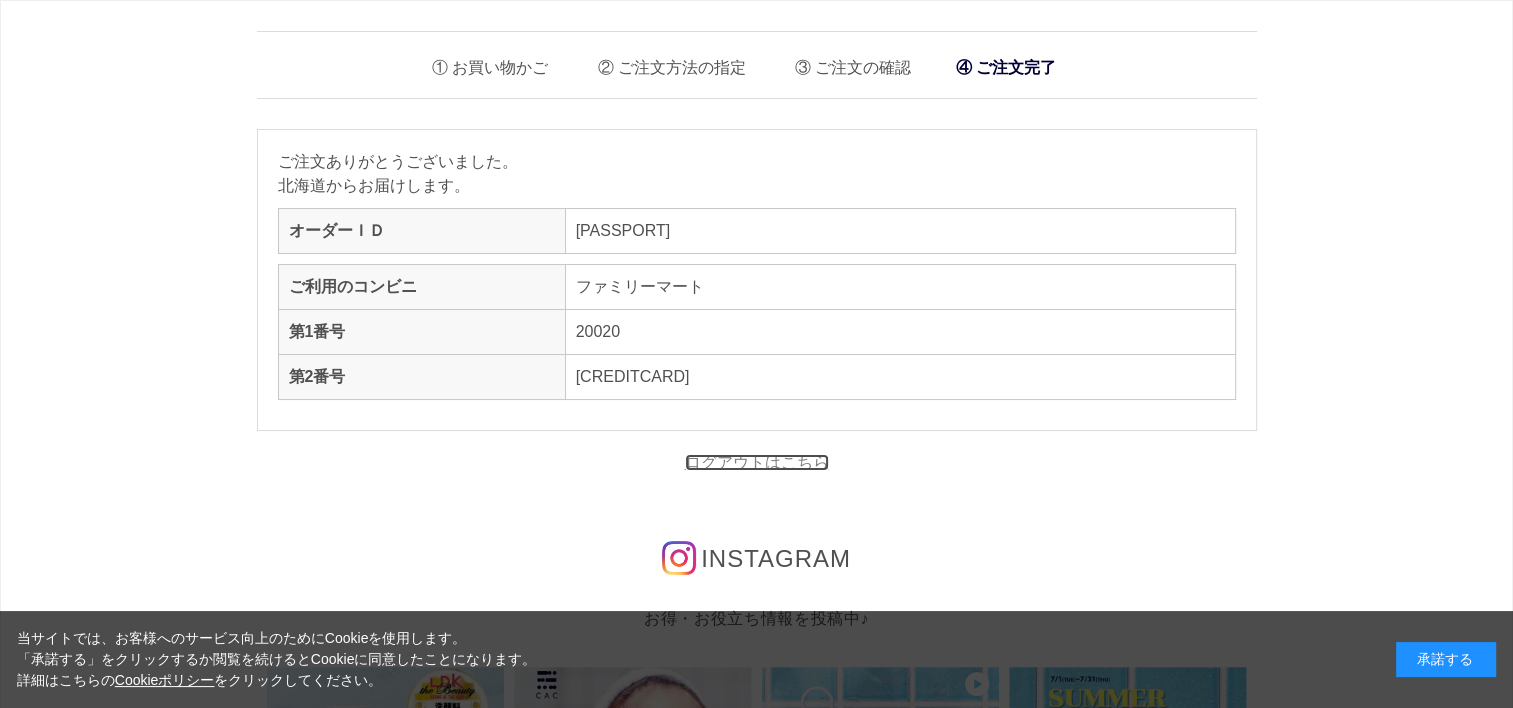 click on "ログアウトはこちら" at bounding box center (757, 462) 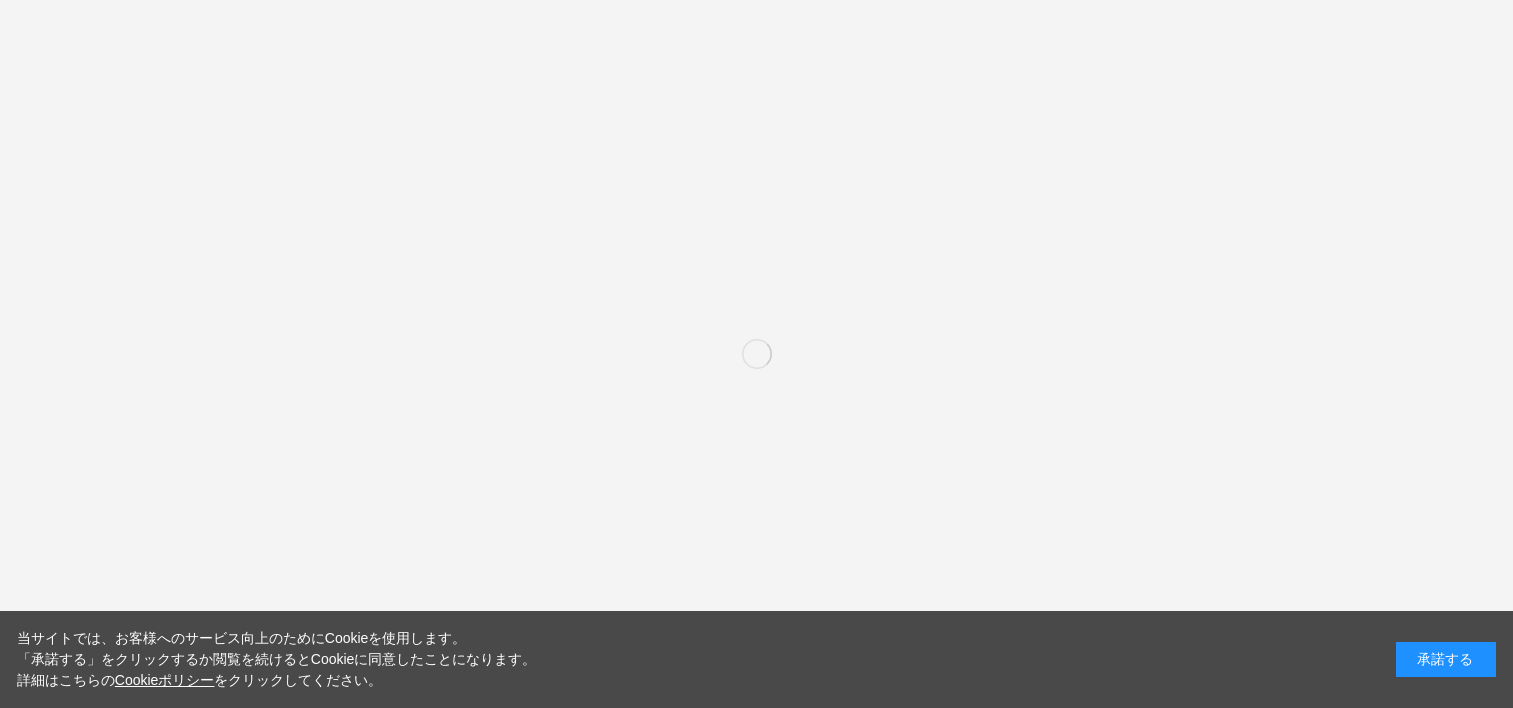 scroll, scrollTop: 0, scrollLeft: 0, axis: both 